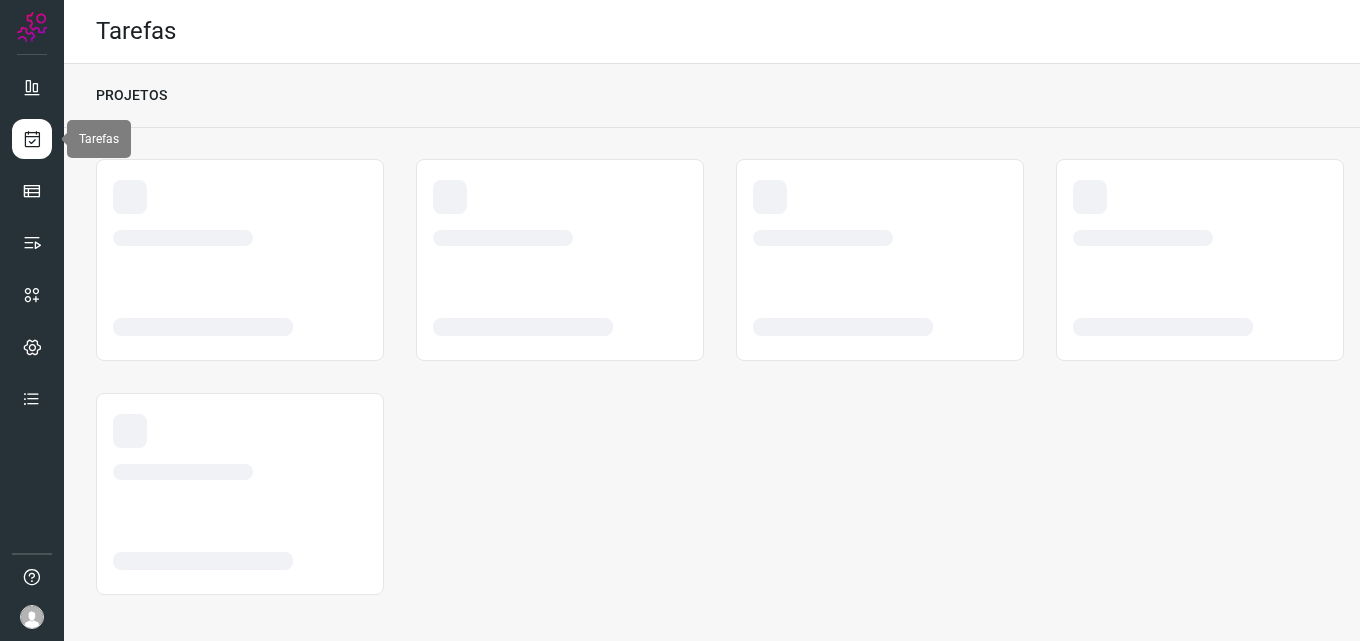 scroll, scrollTop: 0, scrollLeft: 0, axis: both 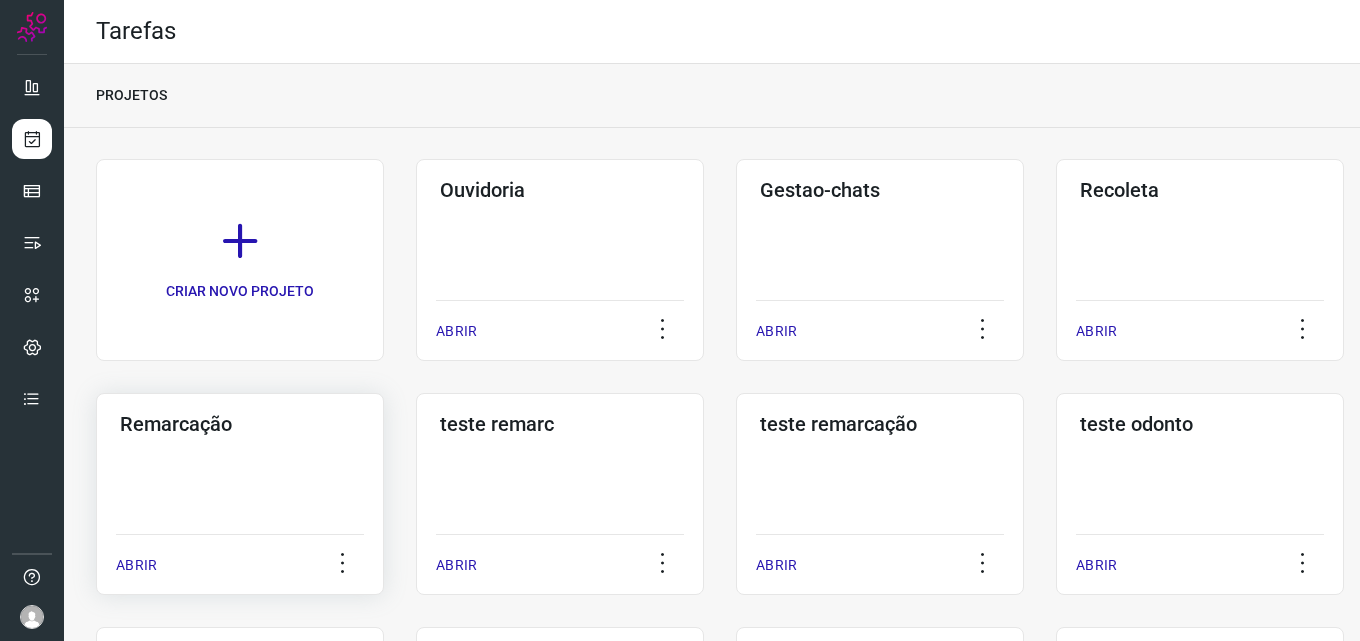 click on "Remarcação  ABRIR" 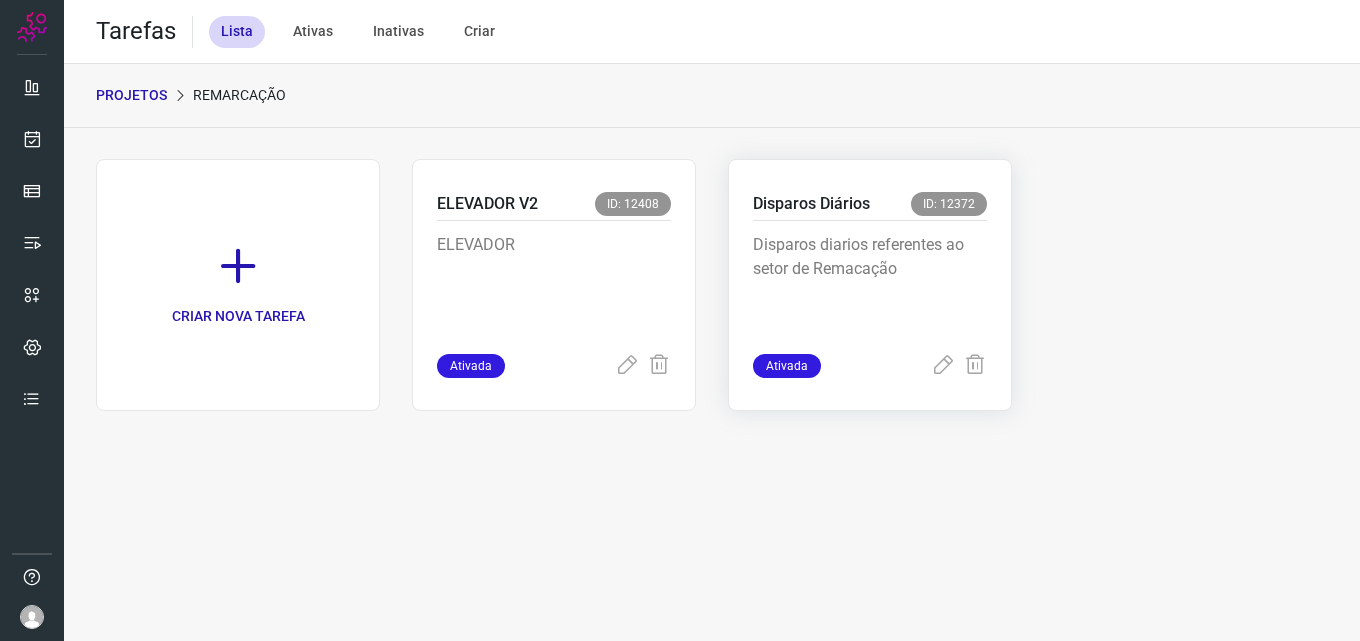 click on "Disparos diarios referentes ao setor de Remacação" at bounding box center (870, 283) 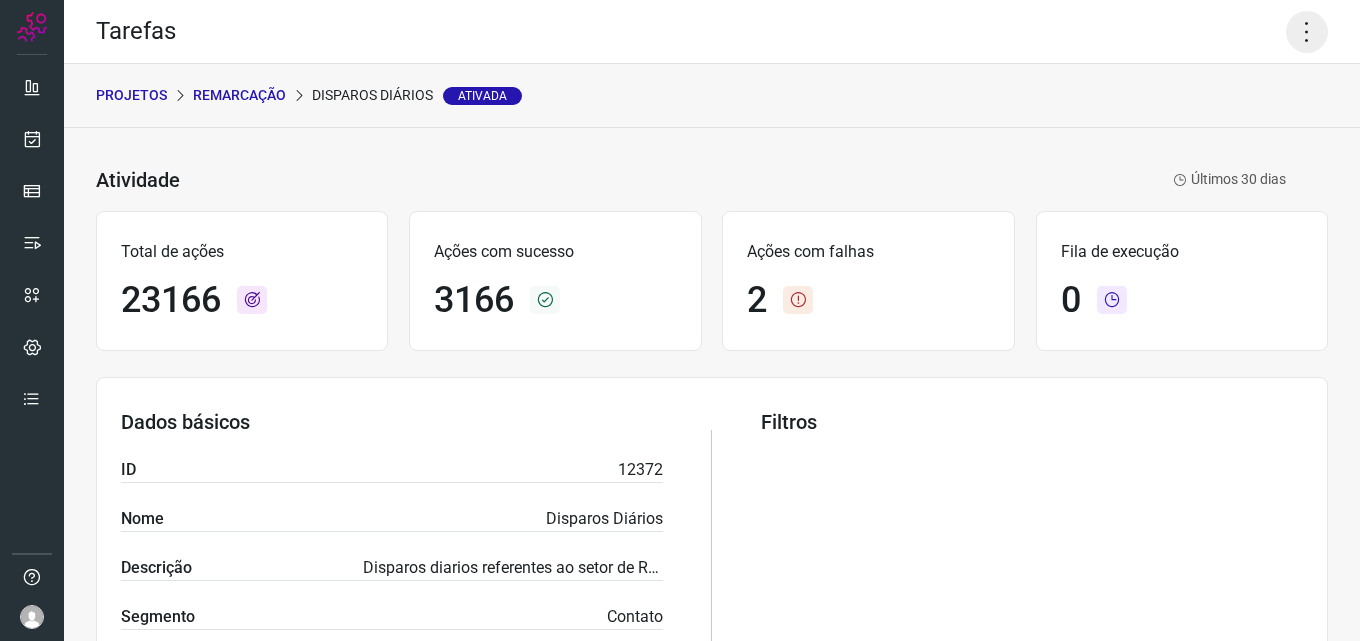 click 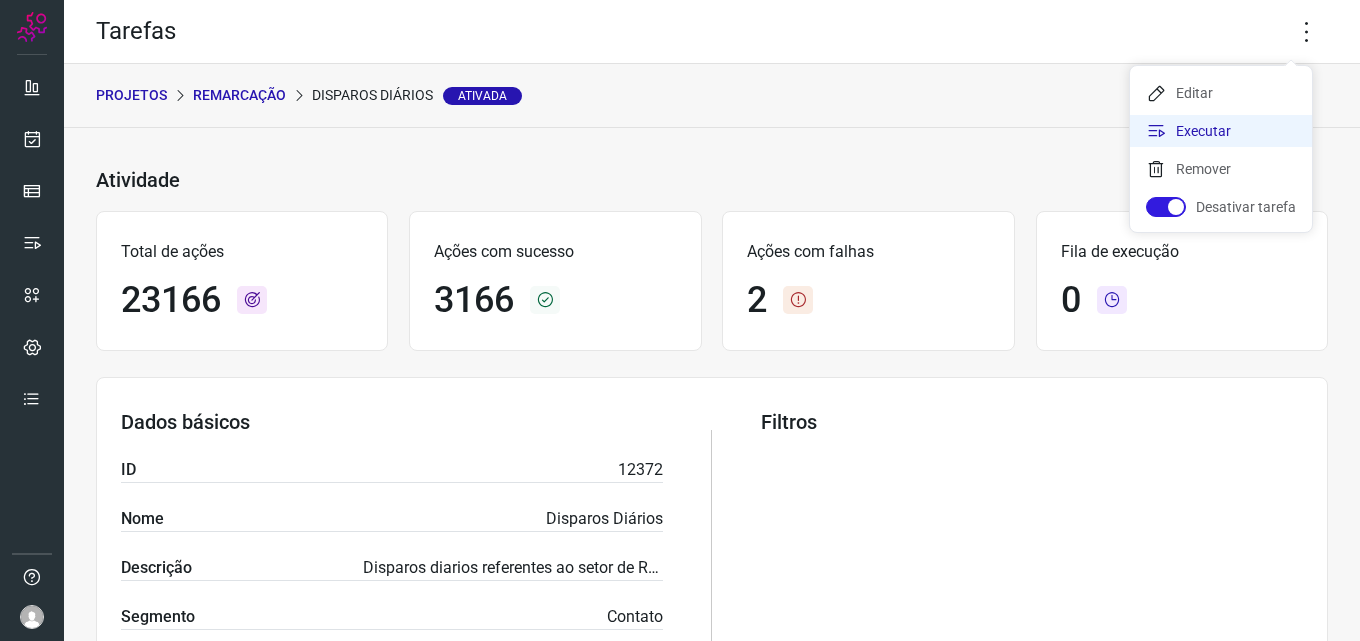 click on "Executar" 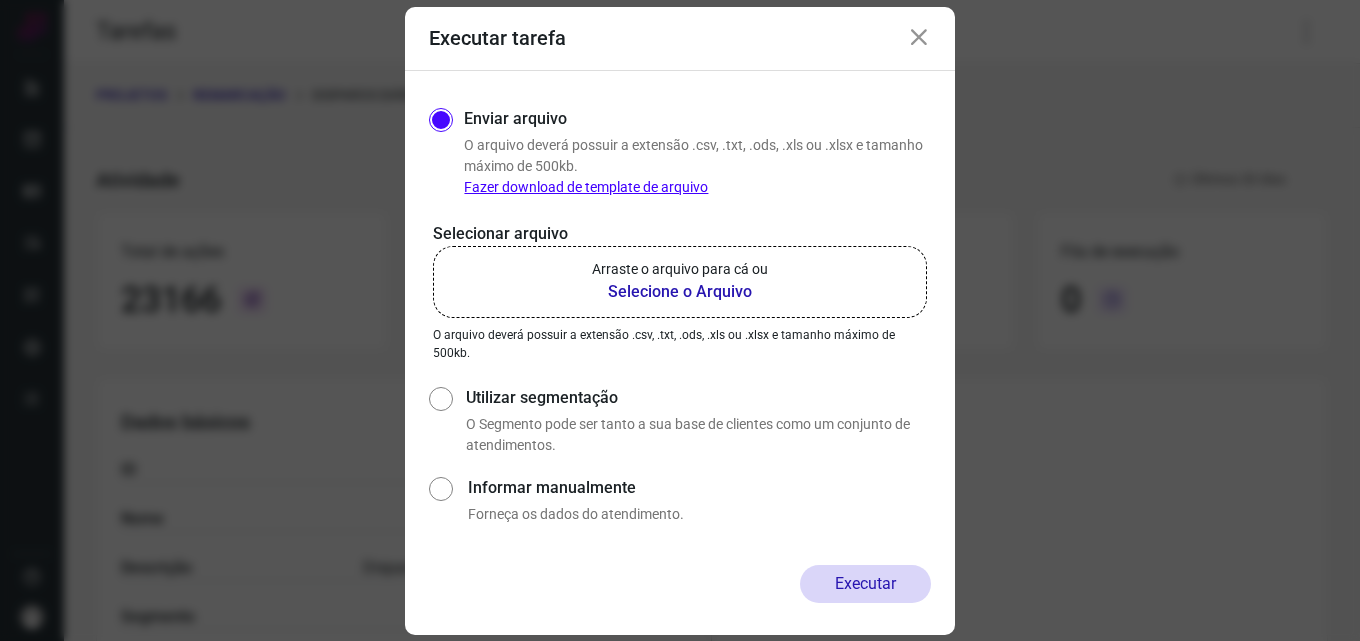 click on "Selecione o Arquivo" at bounding box center [680, 292] 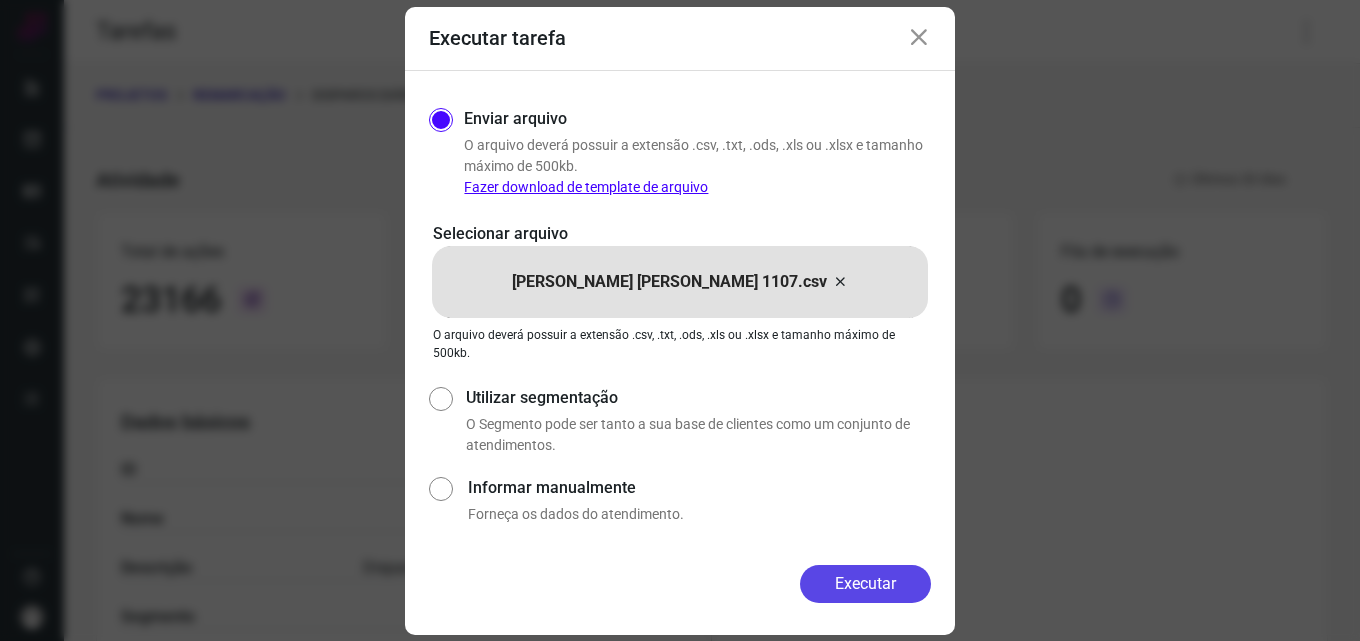 click on "Executar" at bounding box center (865, 584) 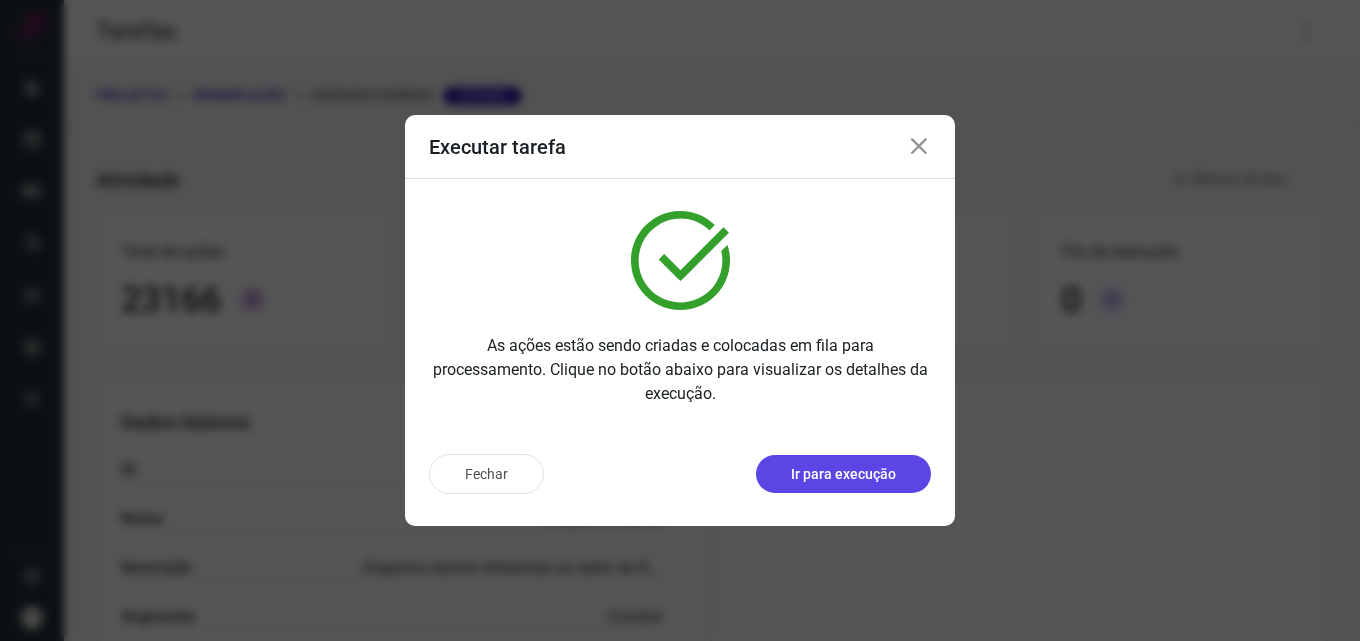 click on "Ir para execução" at bounding box center [843, 474] 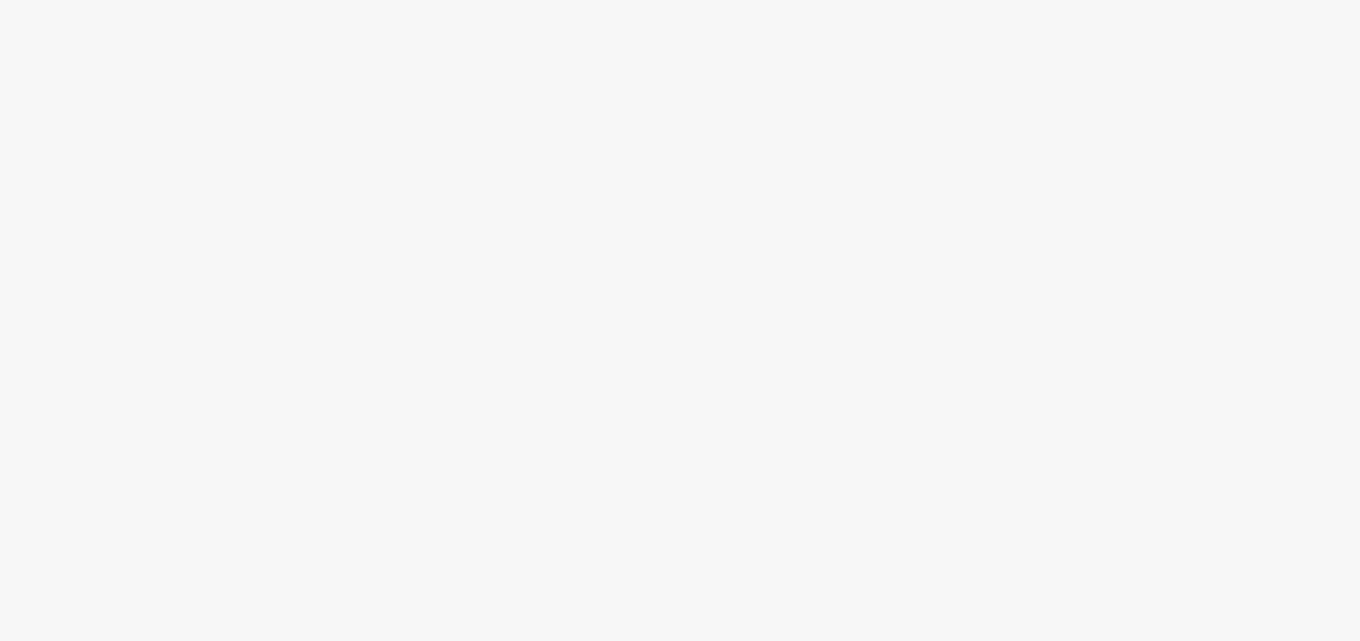 scroll, scrollTop: 0, scrollLeft: 0, axis: both 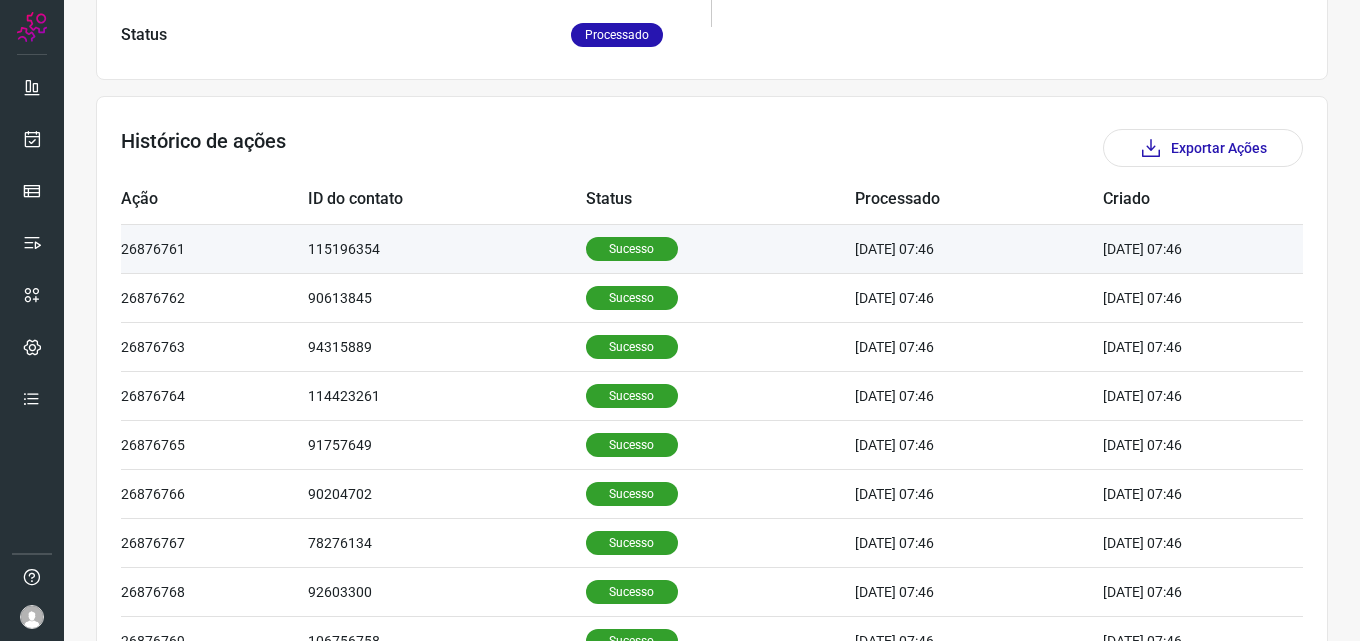 click on "Sucesso" at bounding box center [632, 249] 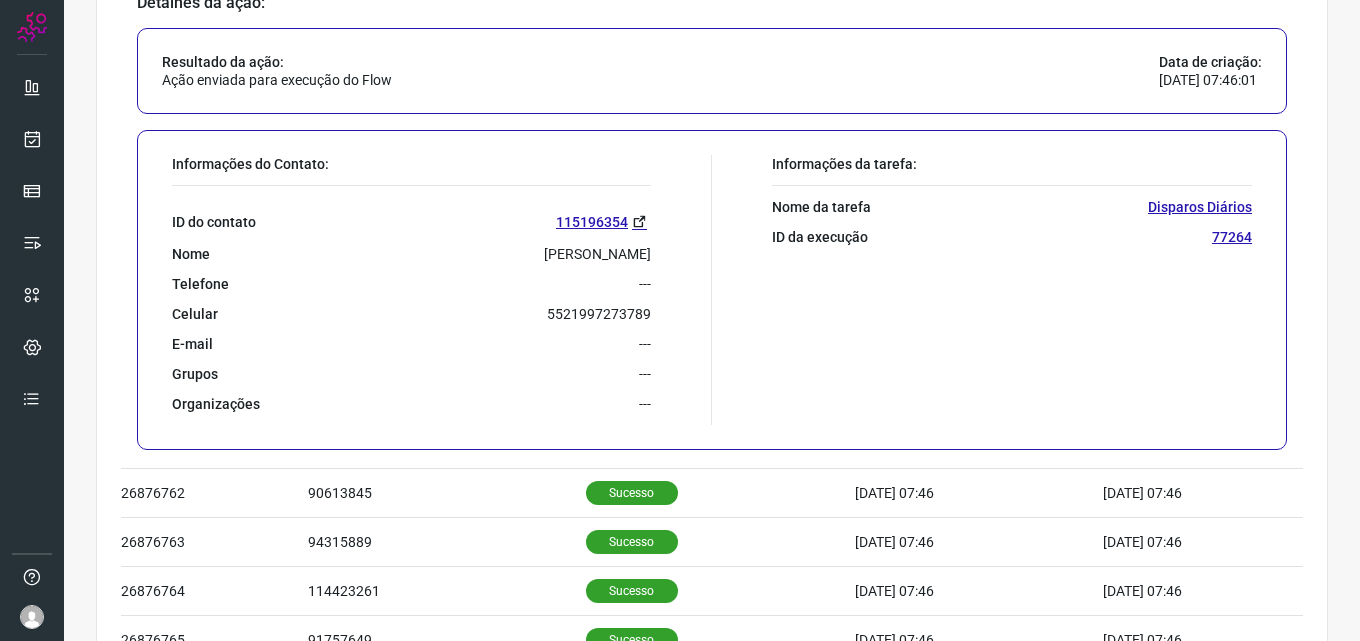 scroll, scrollTop: 800, scrollLeft: 0, axis: vertical 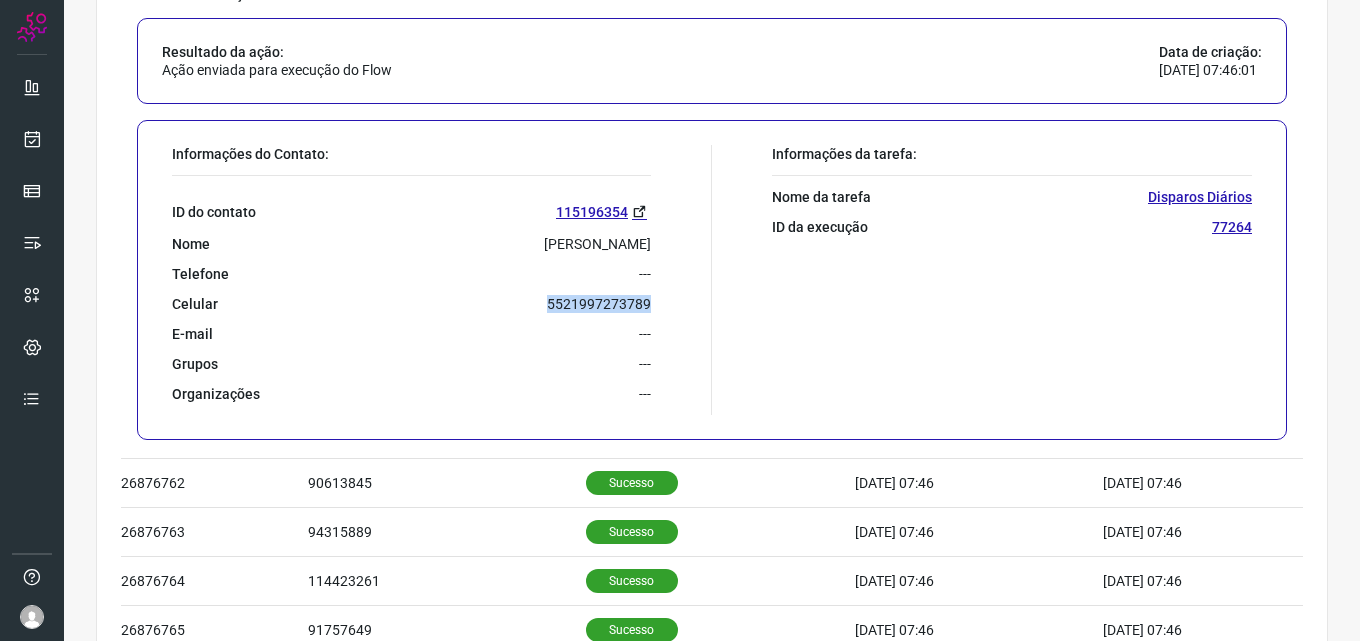 drag, startPoint x: 543, startPoint y: 303, endPoint x: 672, endPoint y: 300, distance: 129.03488 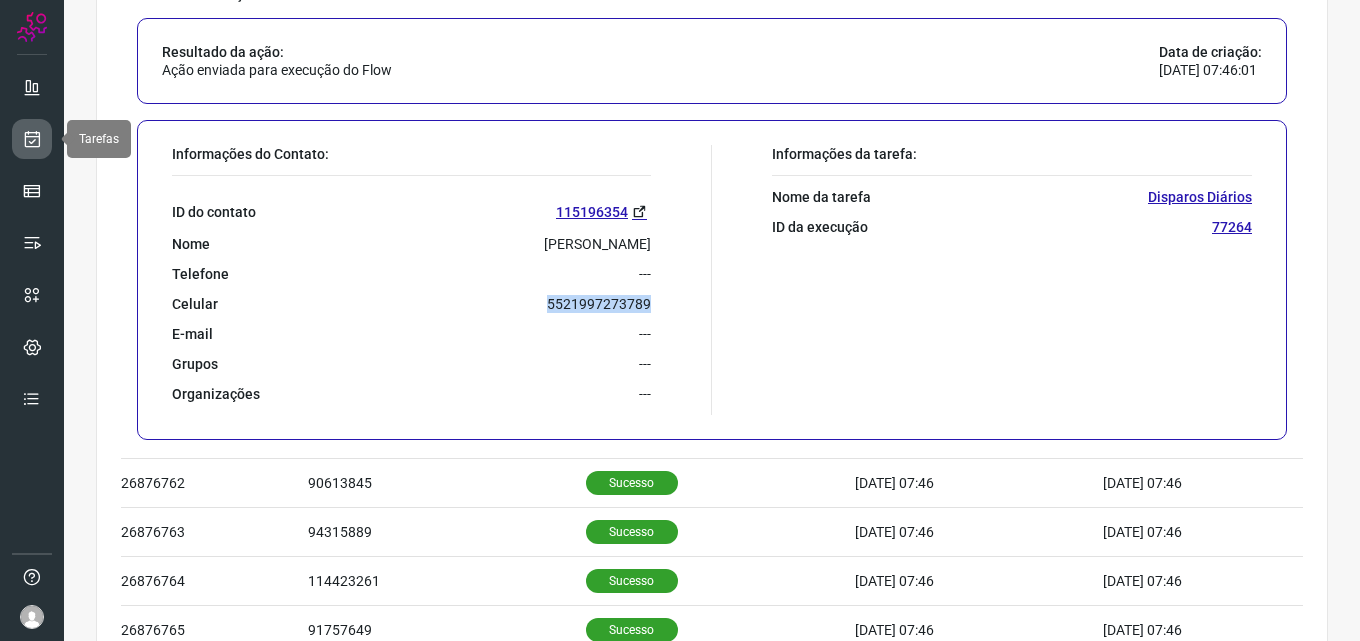click at bounding box center (32, 139) 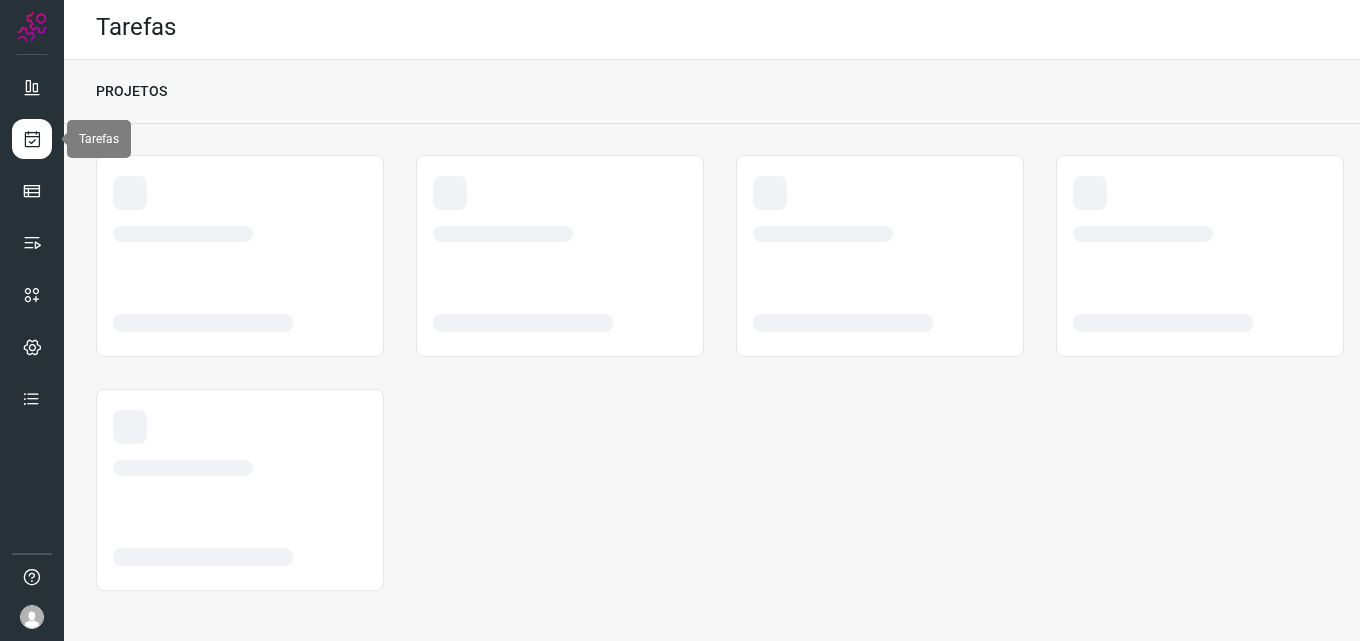 scroll, scrollTop: 4, scrollLeft: 0, axis: vertical 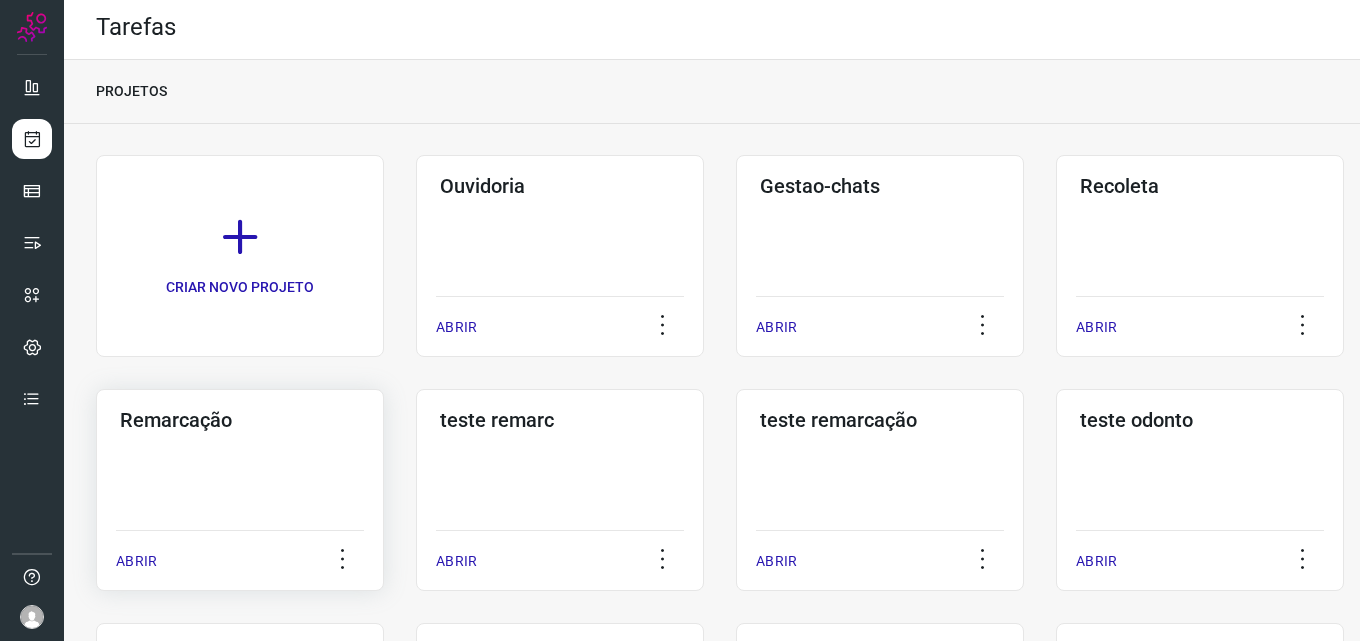 click on "Remarcação" at bounding box center (240, 420) 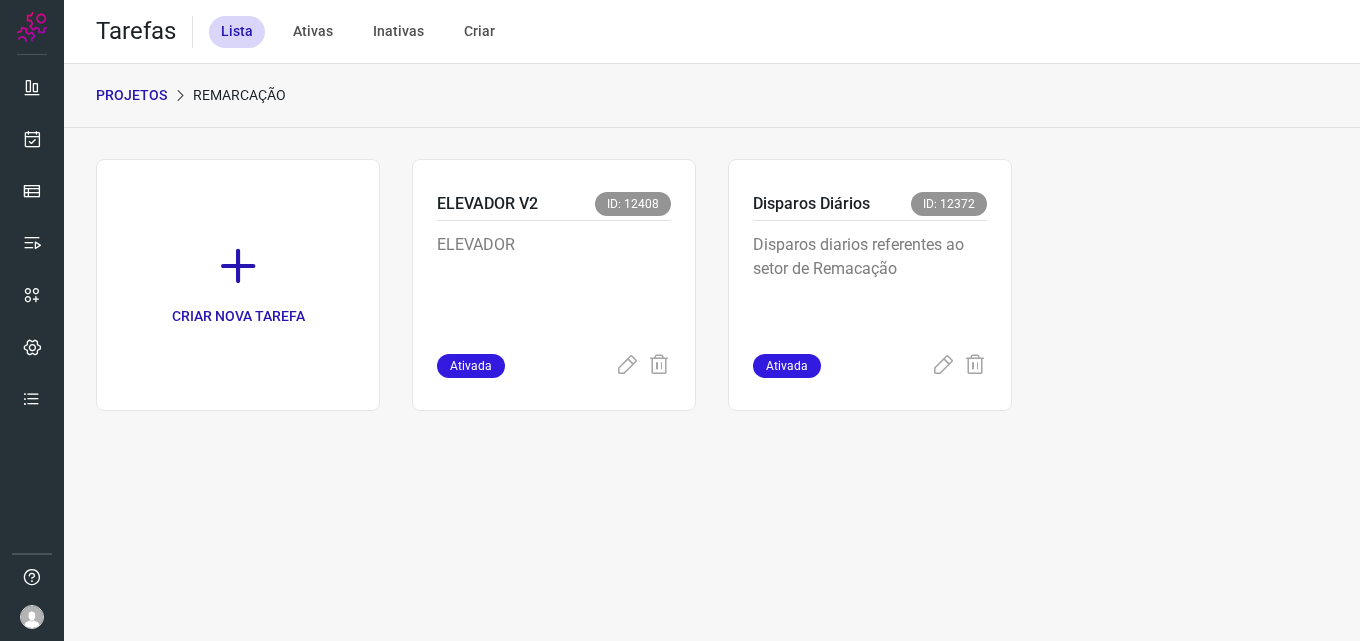 scroll, scrollTop: 0, scrollLeft: 0, axis: both 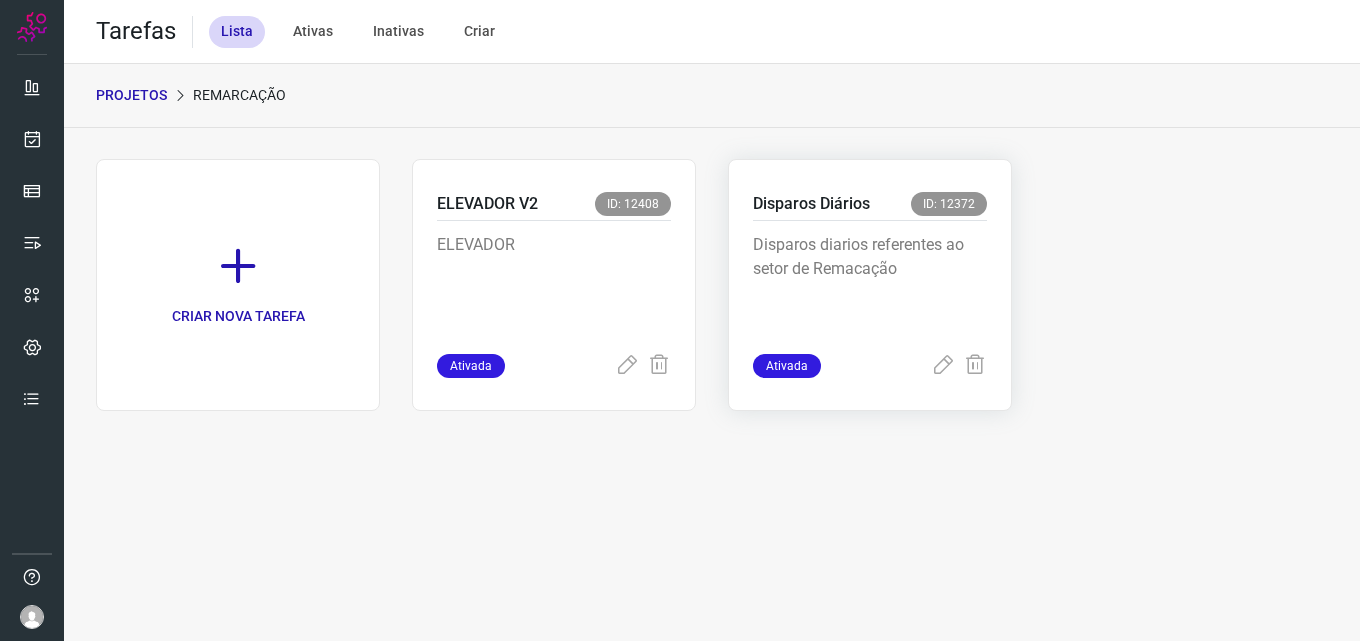 click on "Disparos Diários ID: 12372" at bounding box center (870, 206) 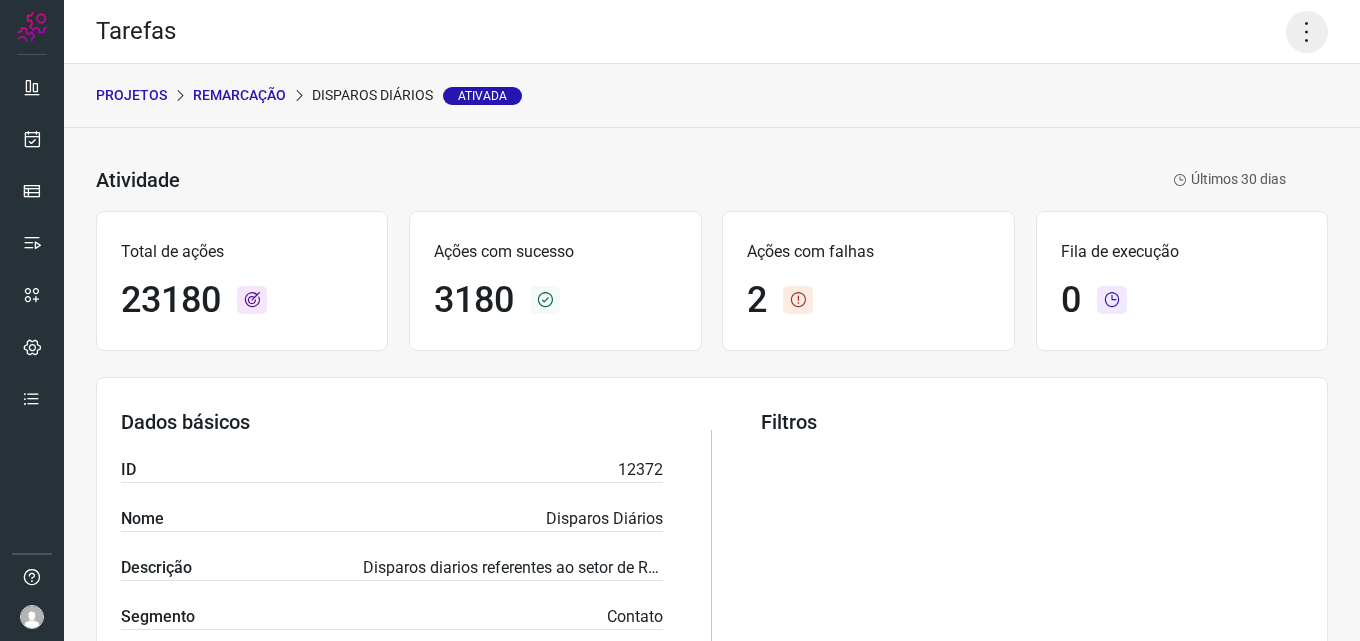 click 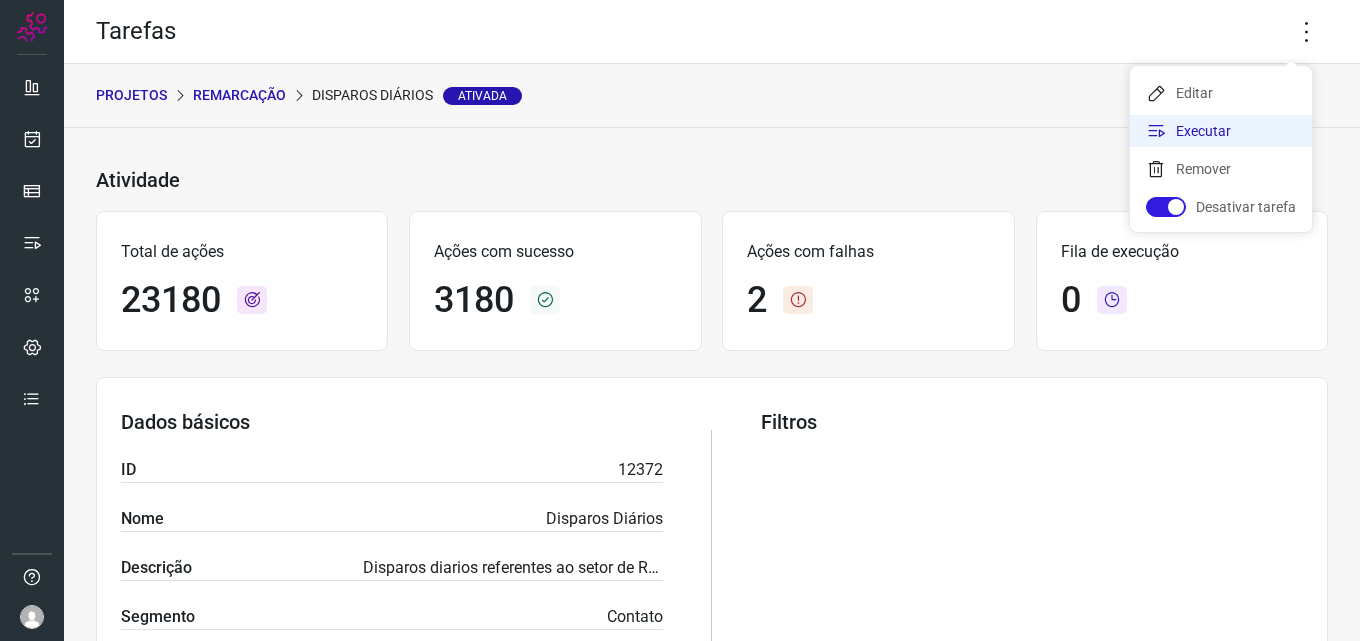 click on "Executar" 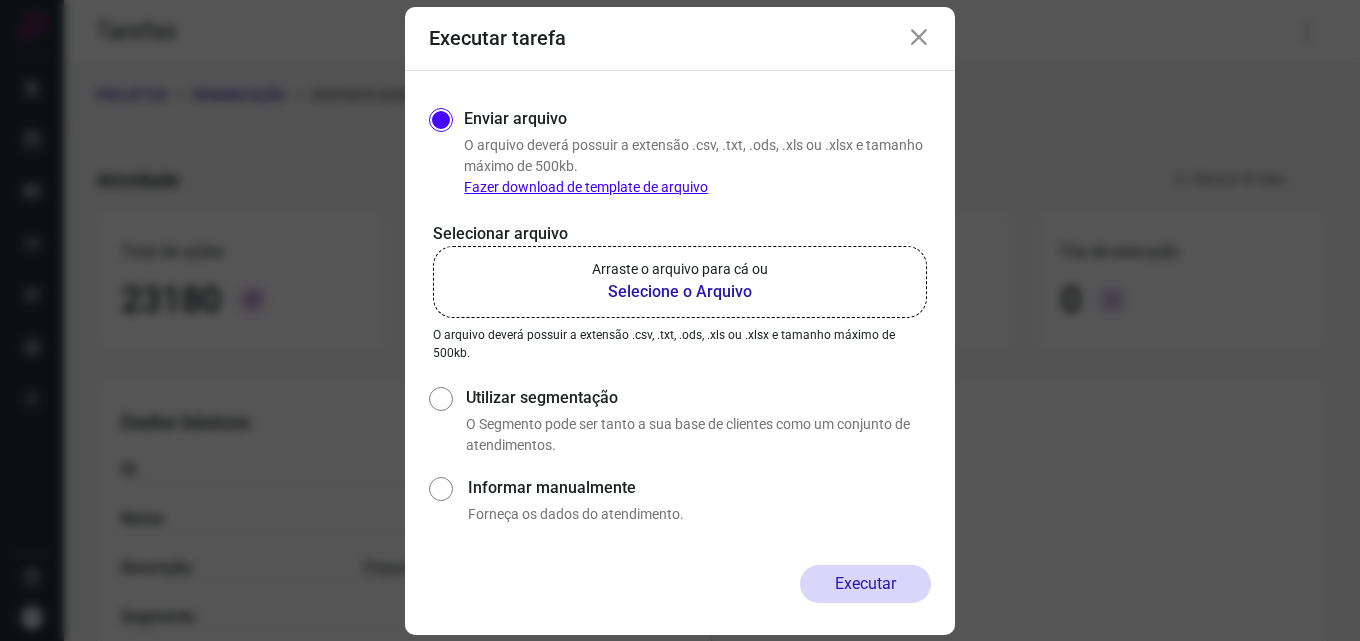click on "Selecione o Arquivo" at bounding box center (680, 292) 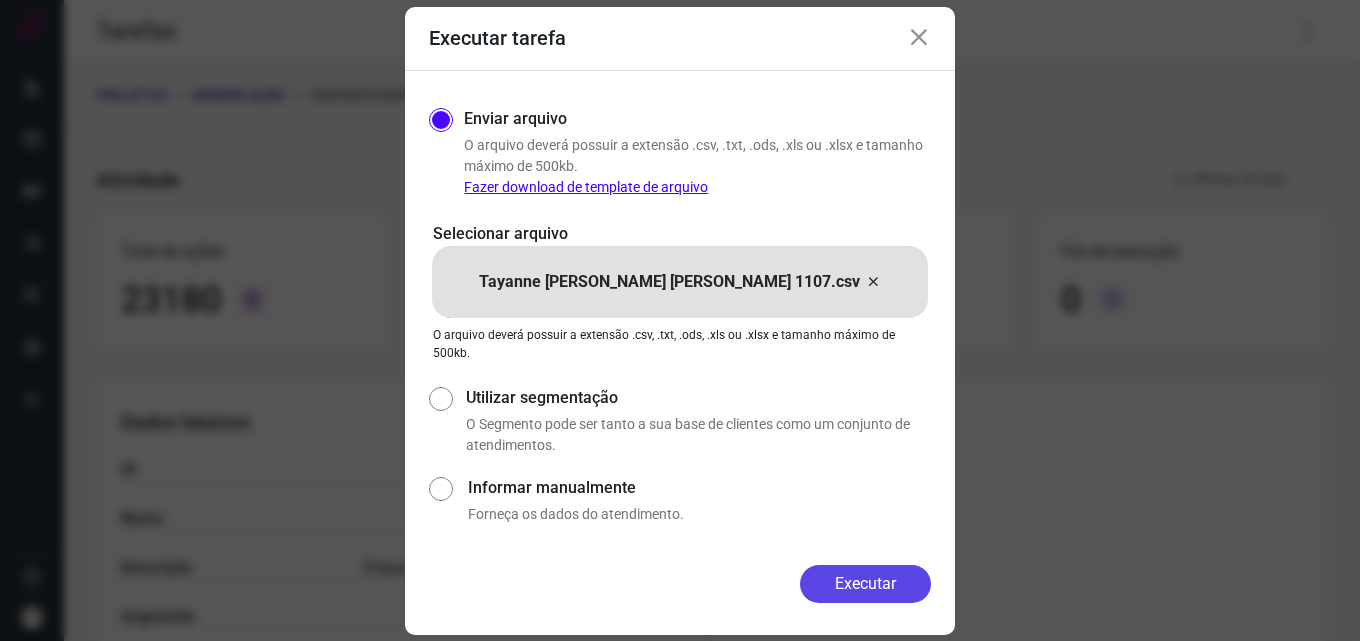 click on "Executar" at bounding box center [865, 584] 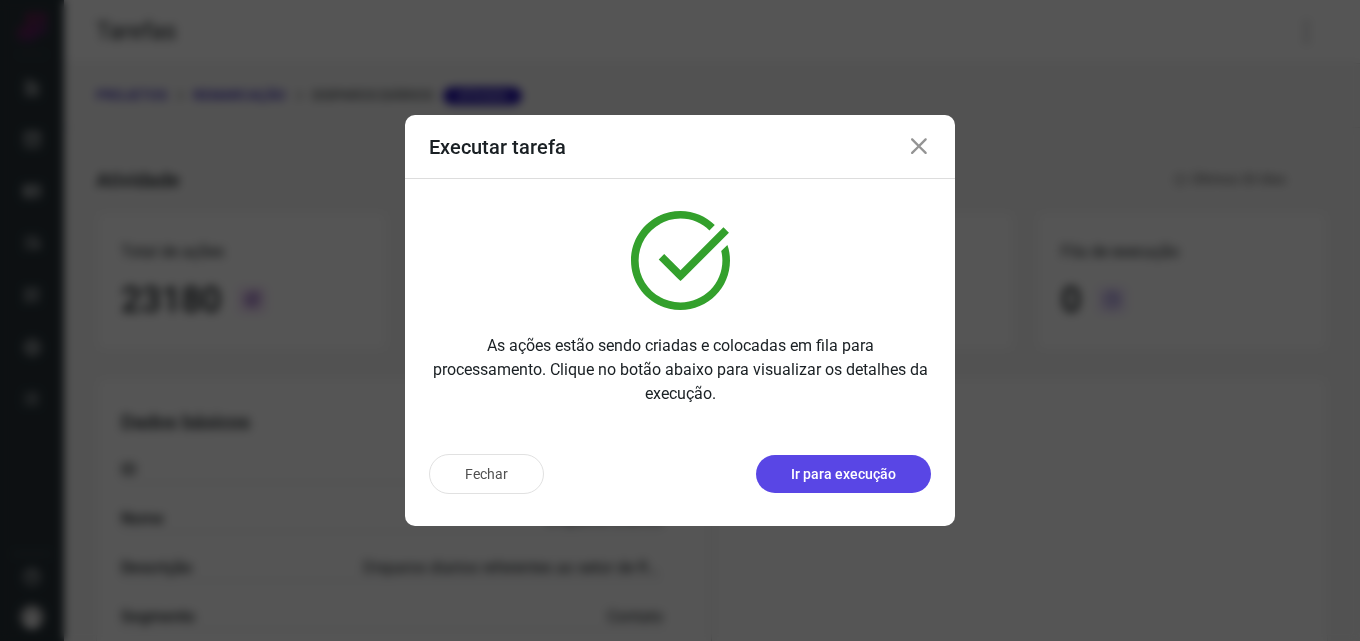 click on "Ir para execução" at bounding box center [843, 474] 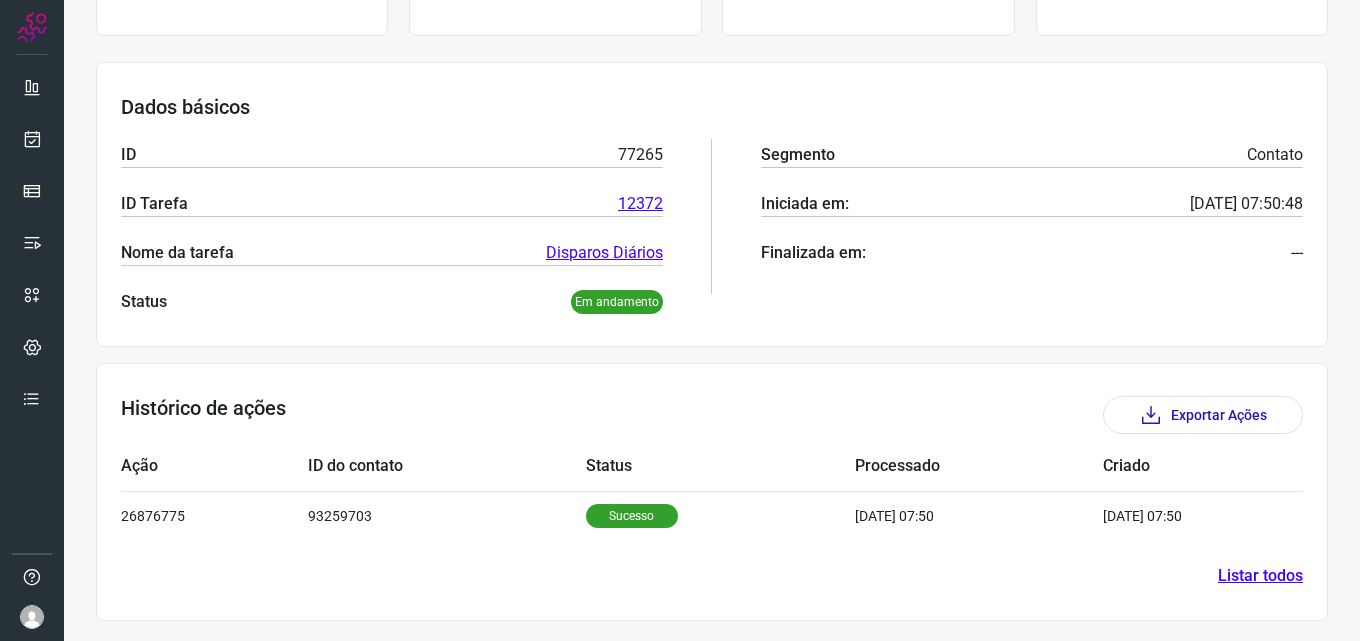 scroll, scrollTop: 0, scrollLeft: 0, axis: both 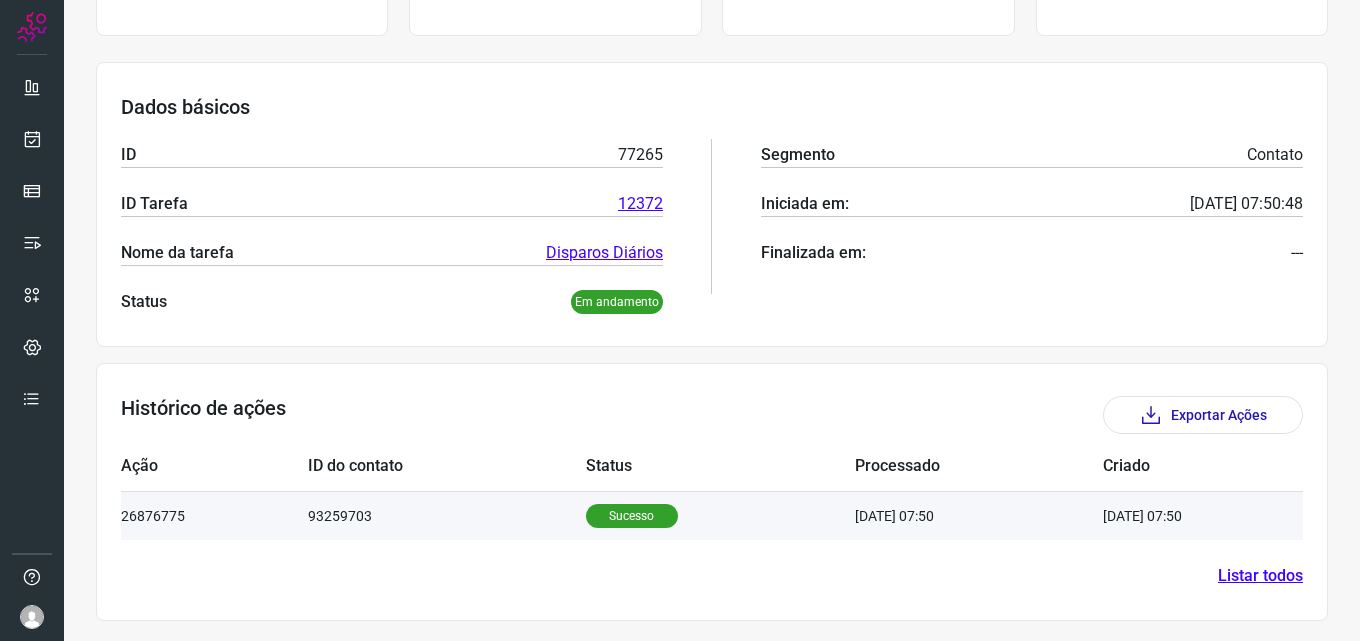 click on "Sucesso" at bounding box center (632, 516) 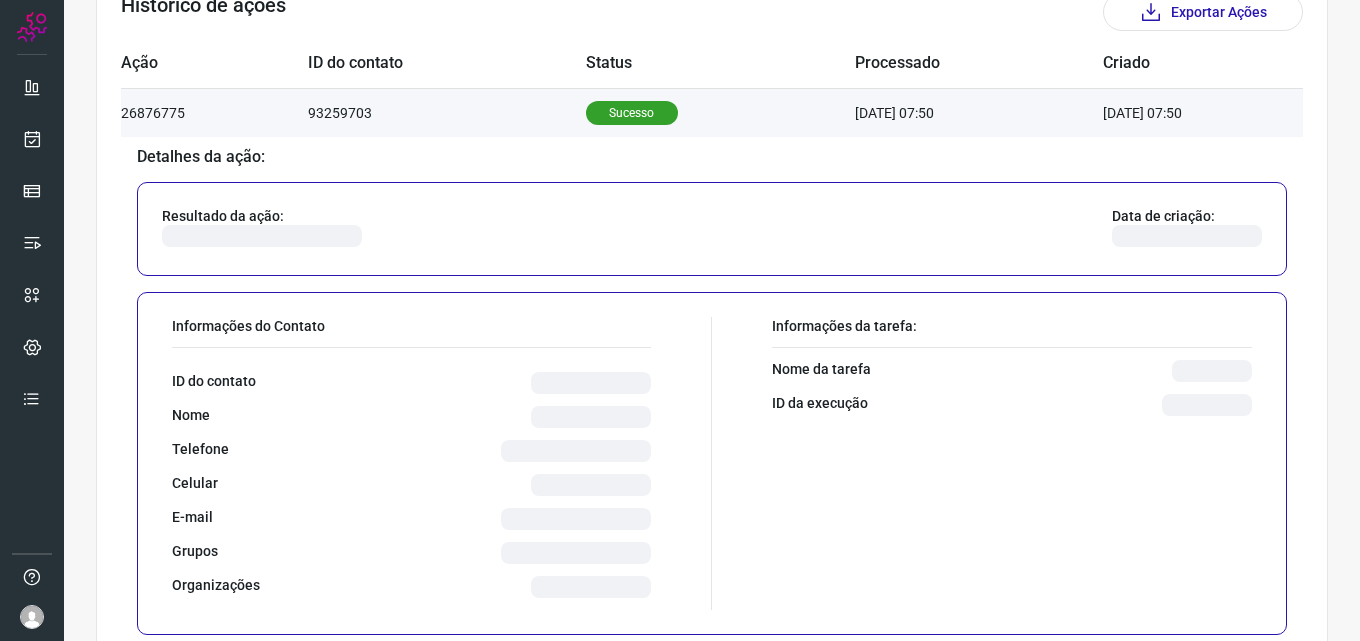 scroll, scrollTop: 718, scrollLeft: 0, axis: vertical 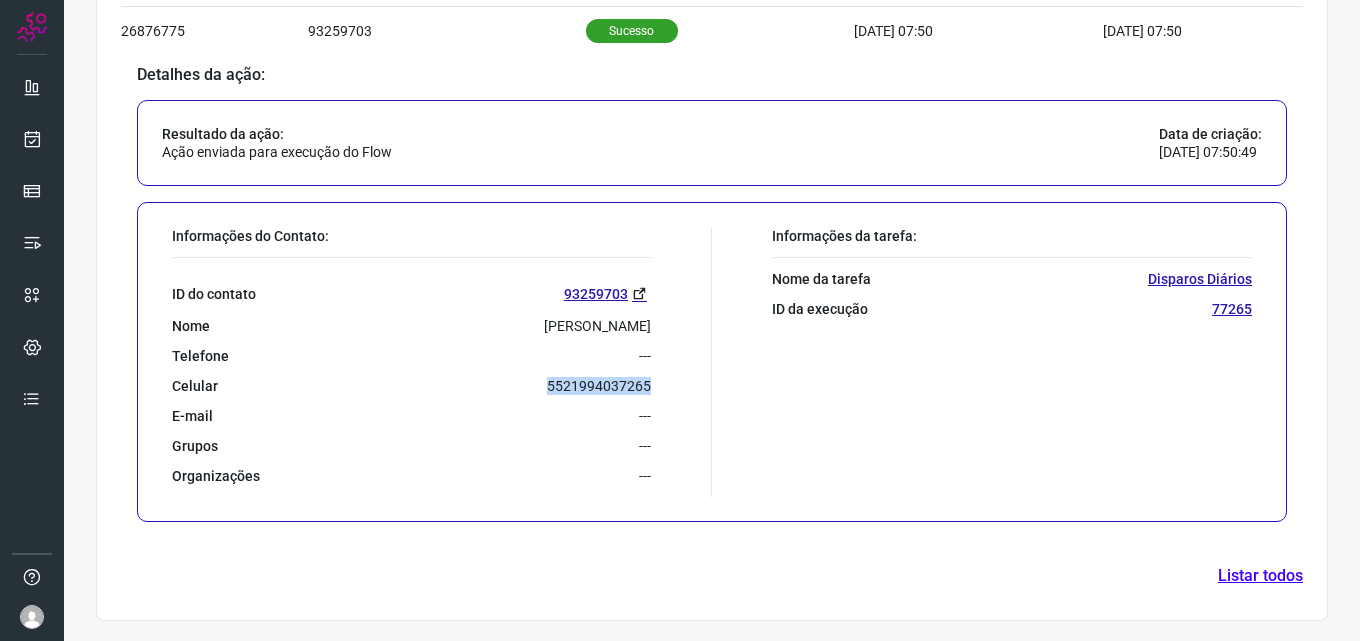 drag, startPoint x: 537, startPoint y: 382, endPoint x: 669, endPoint y: 392, distance: 132.37825 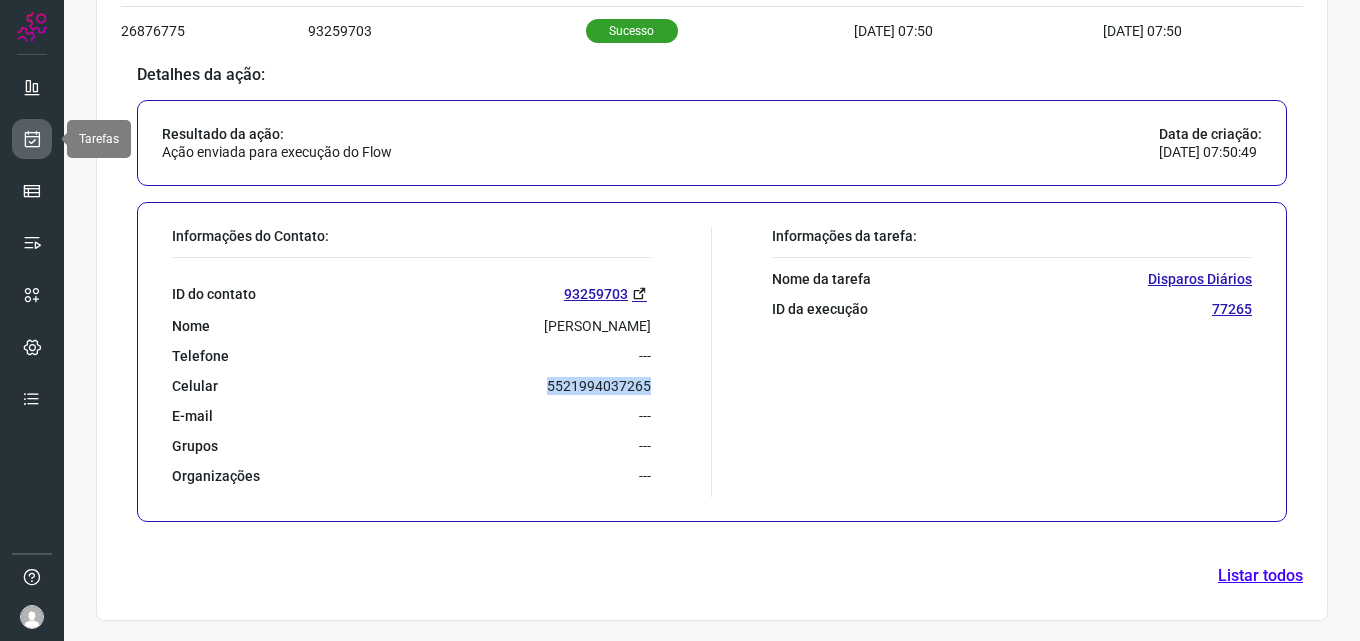 click at bounding box center [32, 139] 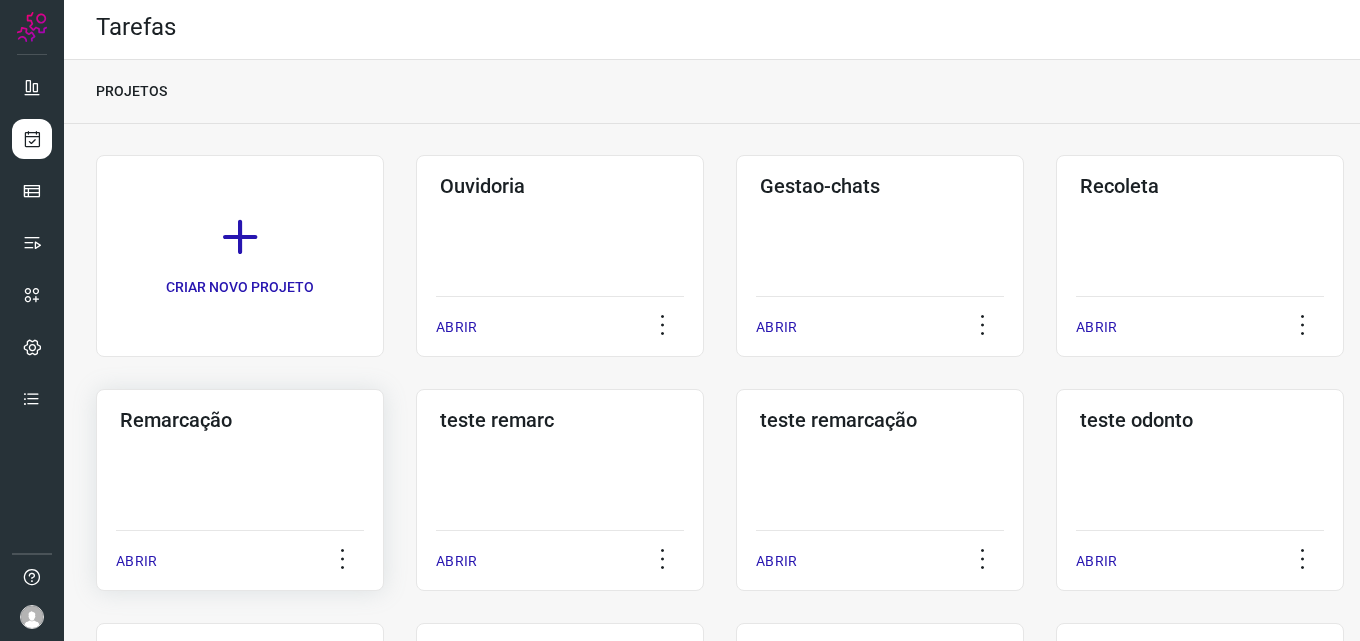 click on "Remarcação  ABRIR" 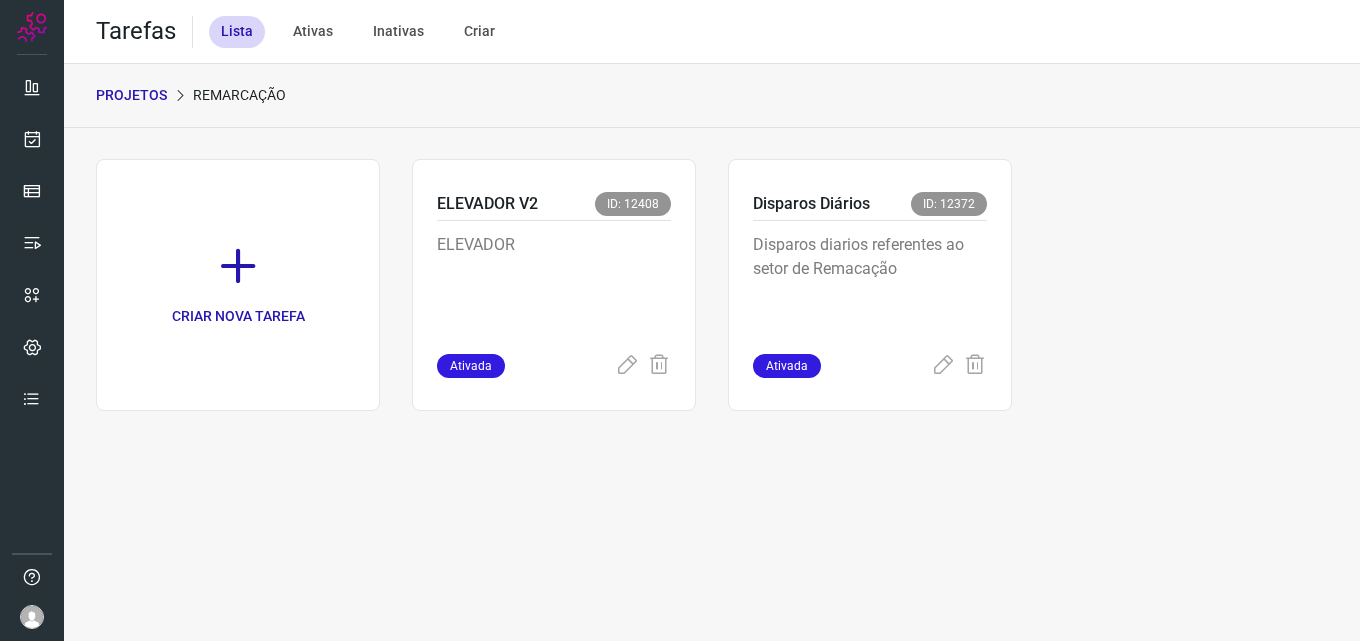 scroll, scrollTop: 0, scrollLeft: 0, axis: both 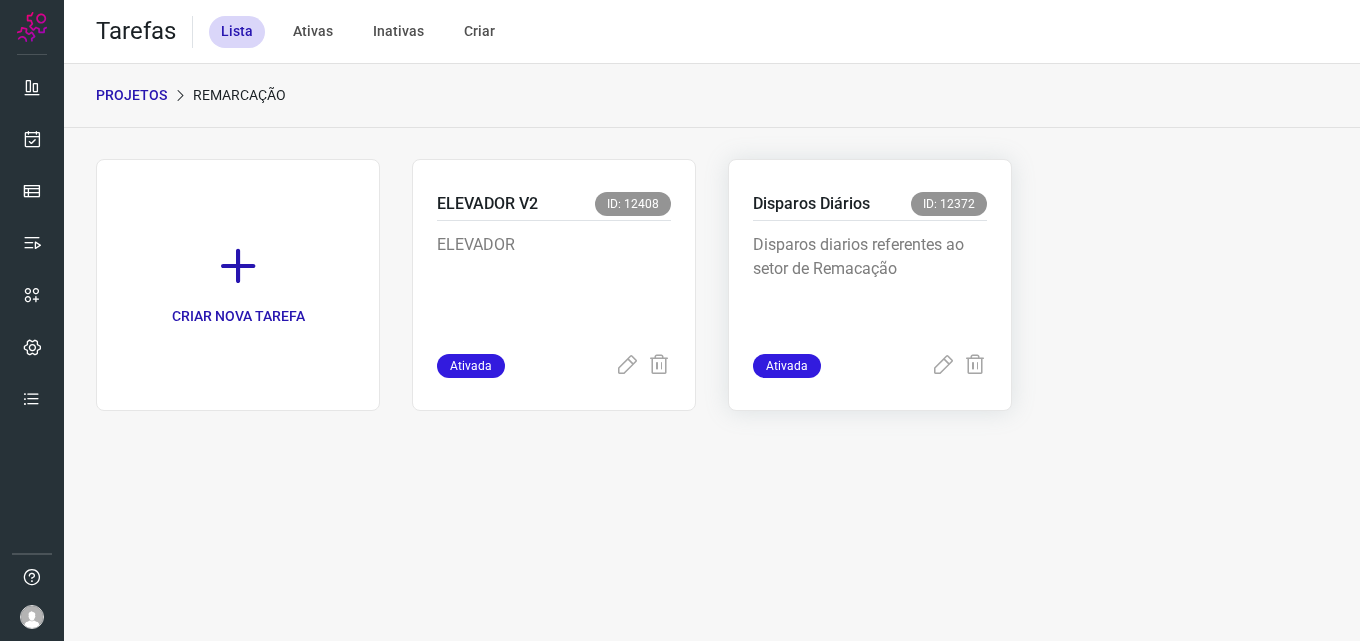 click on "Disparos diarios referentes ao setor de Remacação" at bounding box center [870, 283] 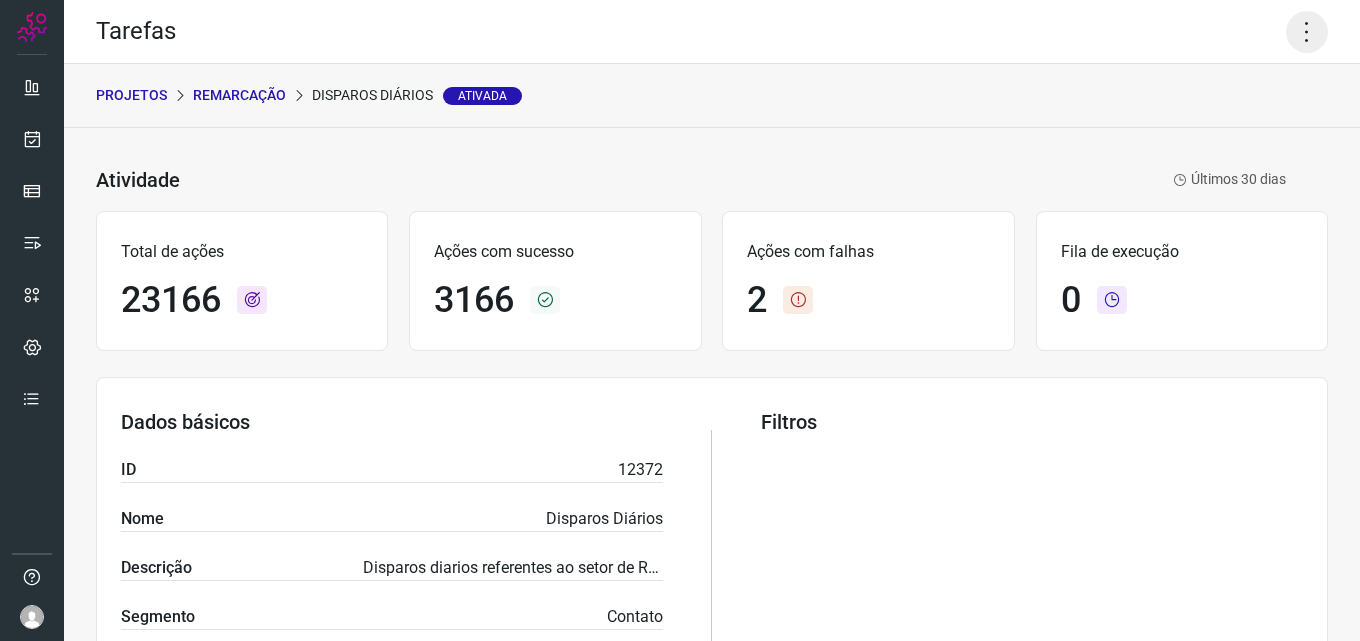 click 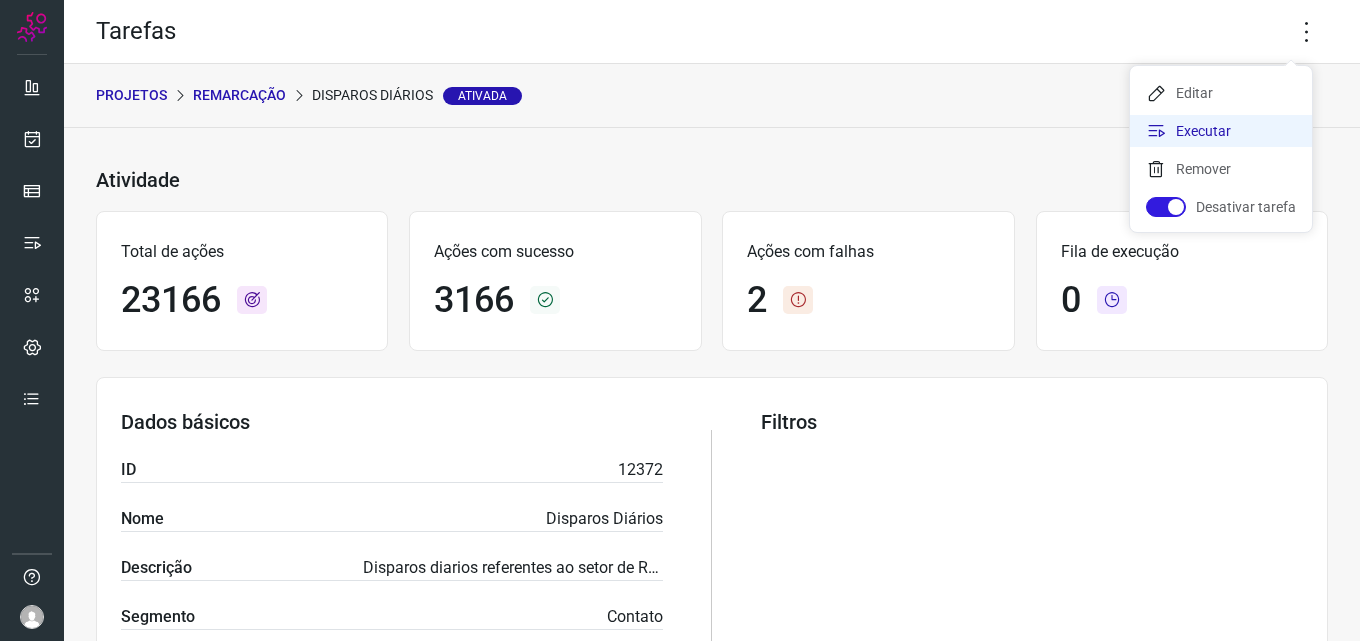 click on "Executar" 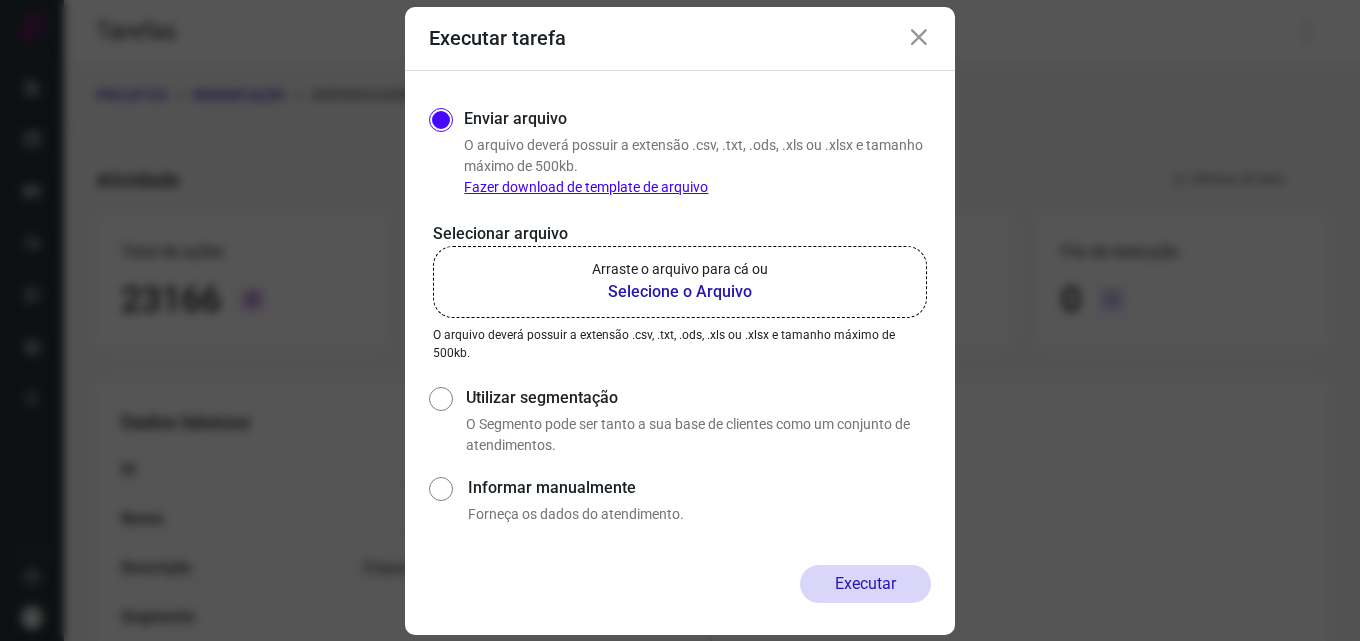 click on "Selecione o Arquivo" at bounding box center (680, 292) 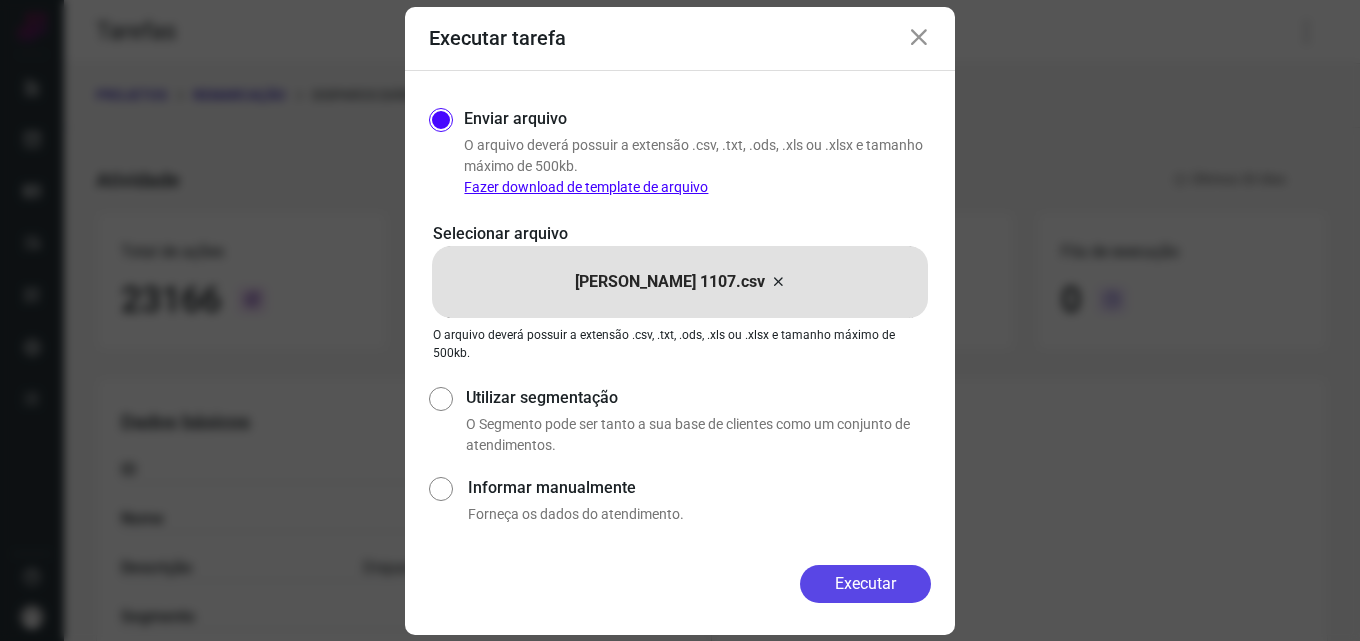click on "Executar" at bounding box center [865, 584] 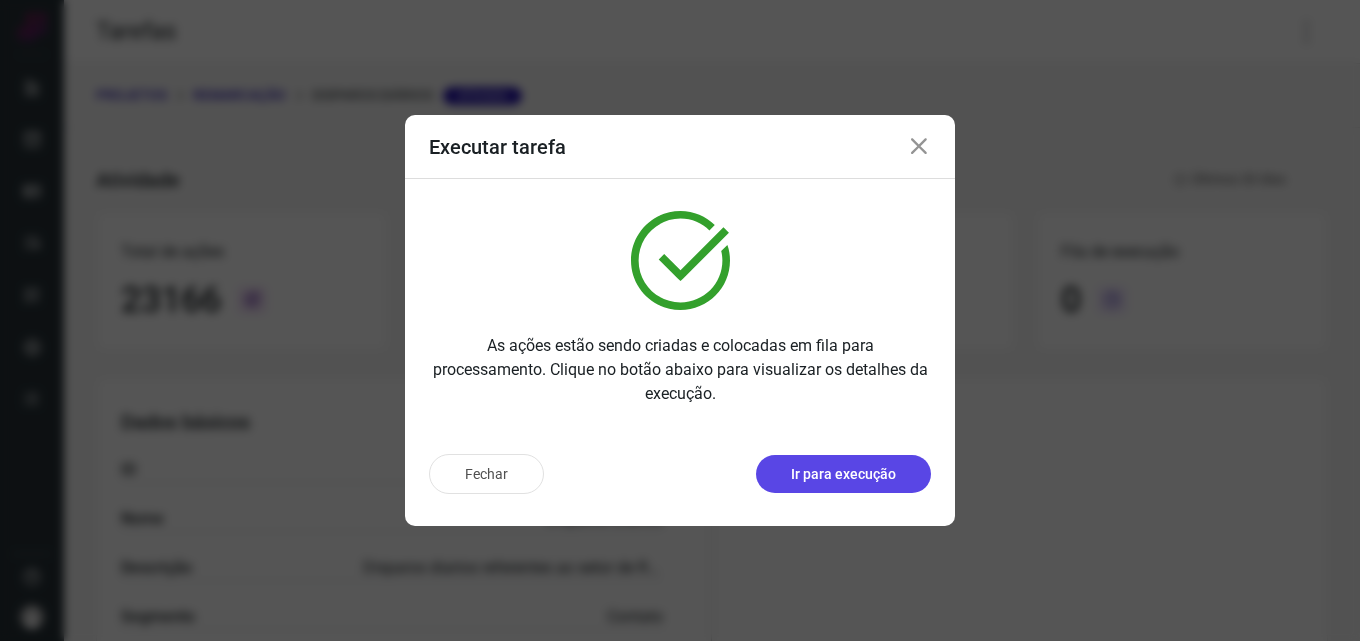 click on "Ir para execução" at bounding box center (843, 474) 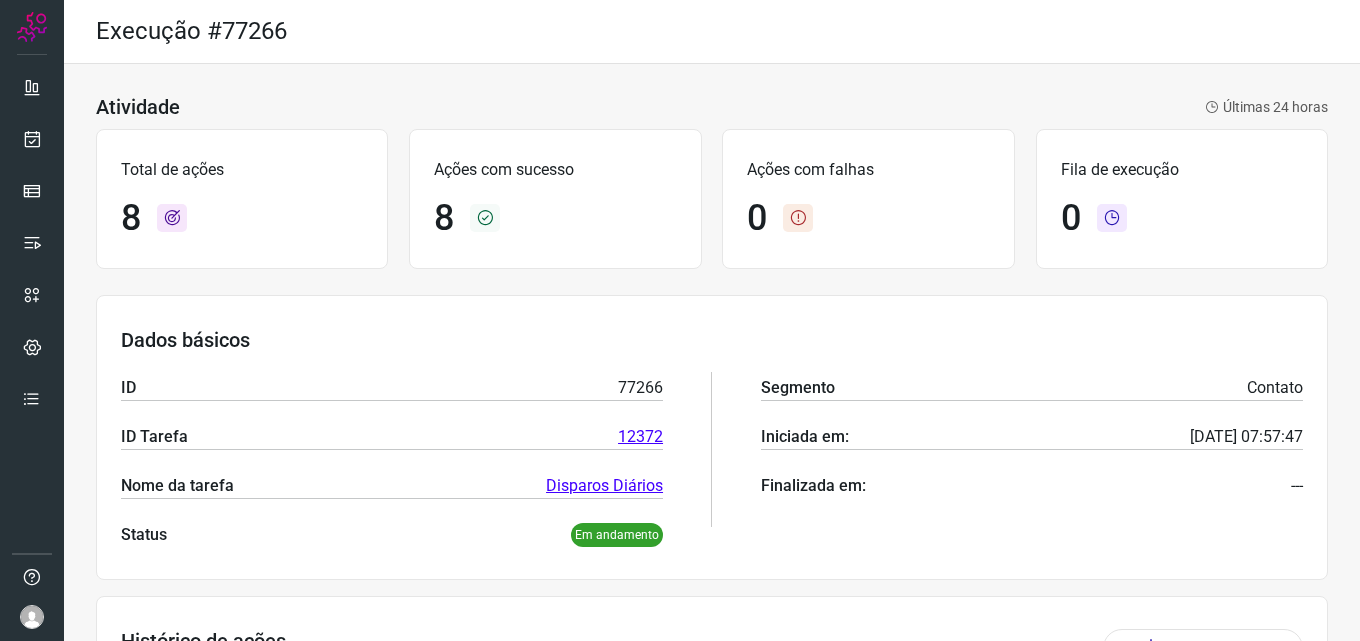 scroll, scrollTop: 95, scrollLeft: 0, axis: vertical 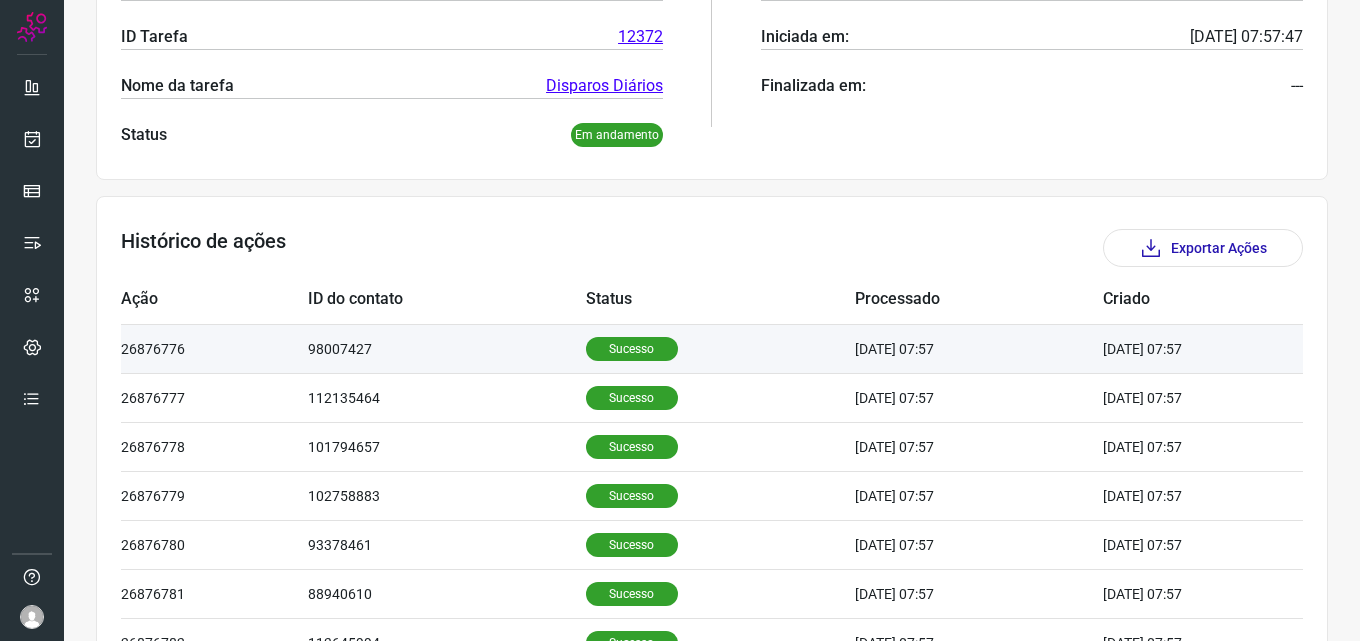 click on "Sucesso" at bounding box center (632, 349) 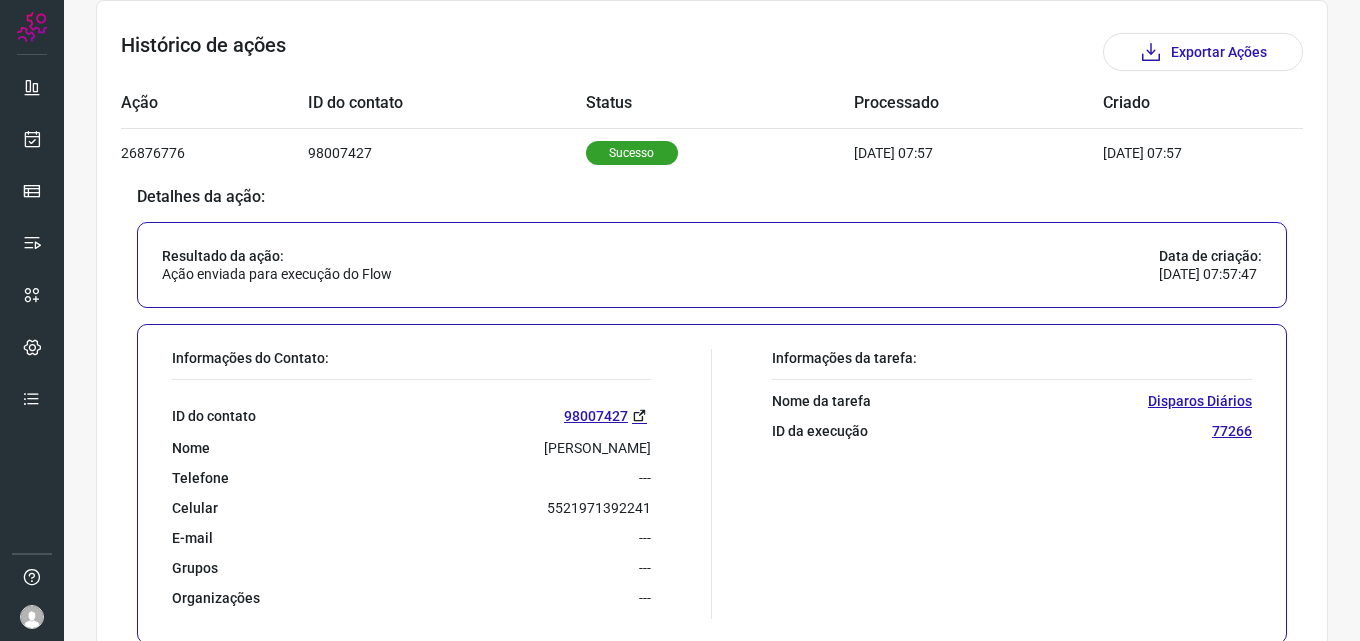 scroll, scrollTop: 600, scrollLeft: 0, axis: vertical 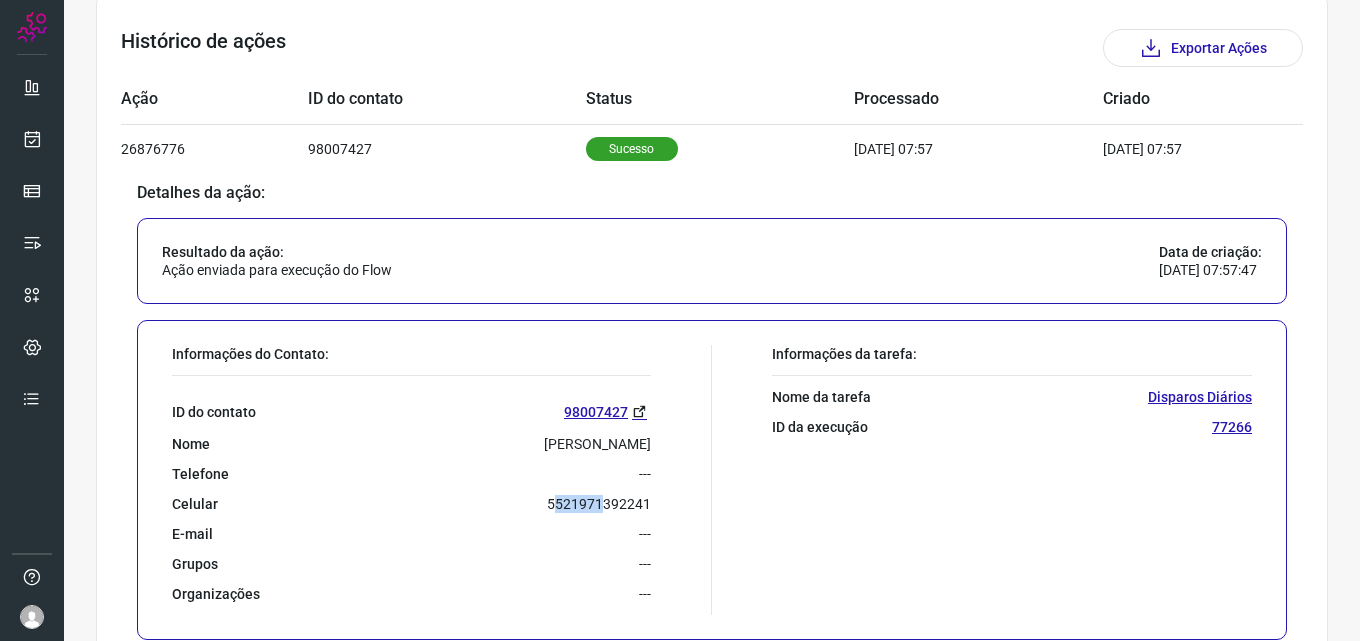 drag, startPoint x: 552, startPoint y: 502, endPoint x: 595, endPoint y: 502, distance: 43 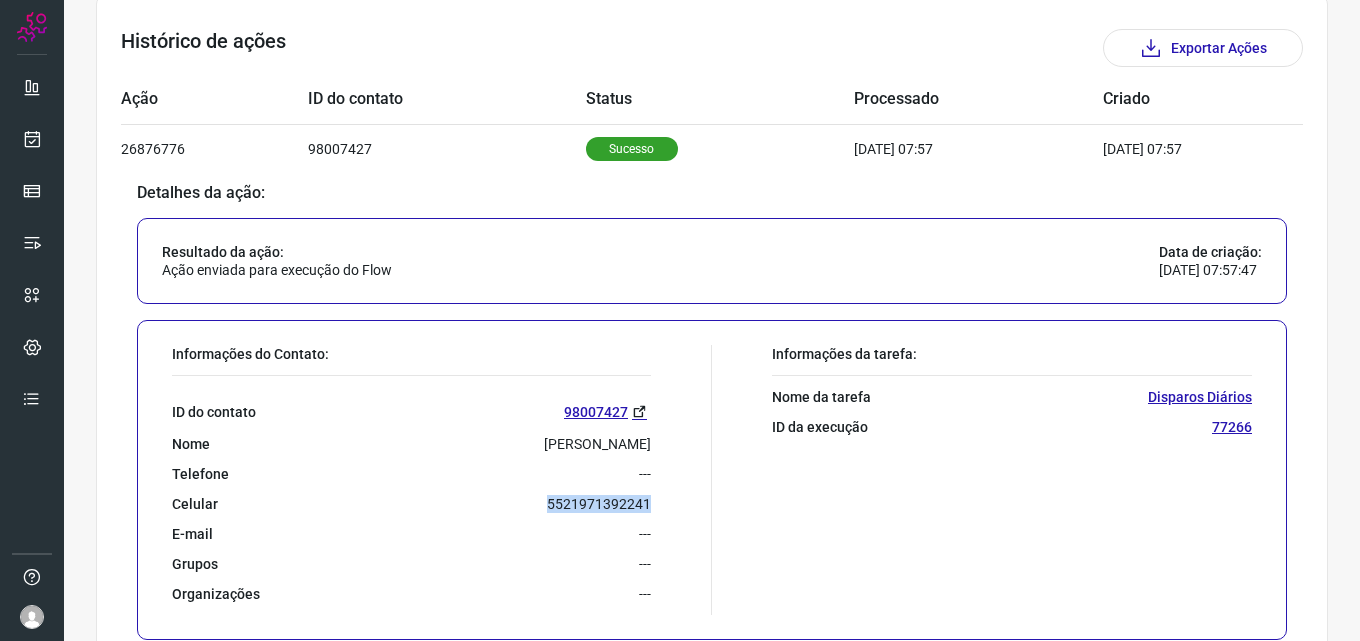 drag, startPoint x: 543, startPoint y: 501, endPoint x: 641, endPoint y: 498, distance: 98.045906 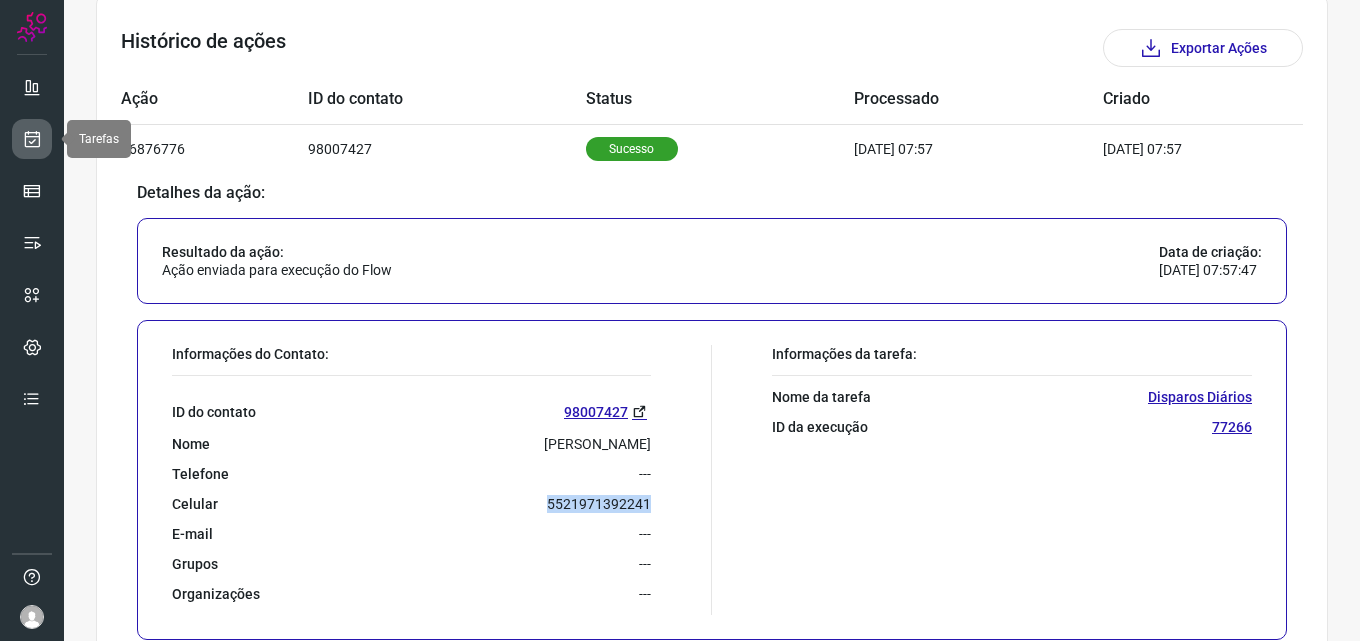 click at bounding box center (32, 139) 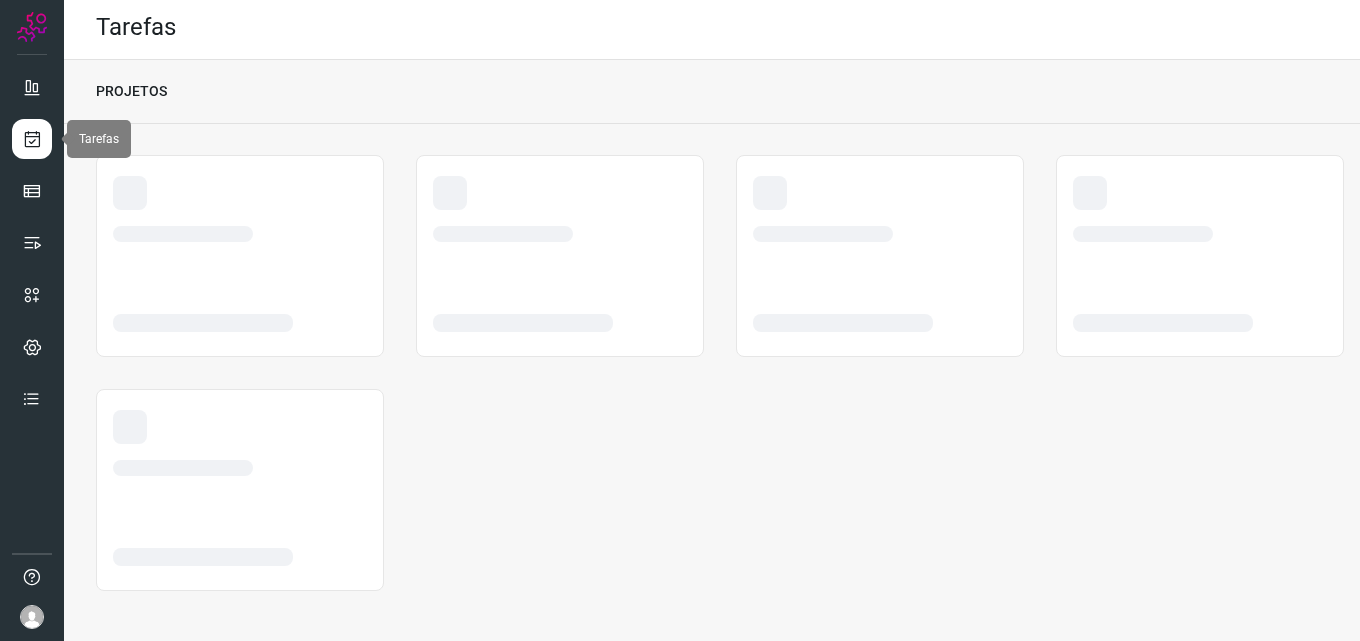 scroll, scrollTop: 4, scrollLeft: 0, axis: vertical 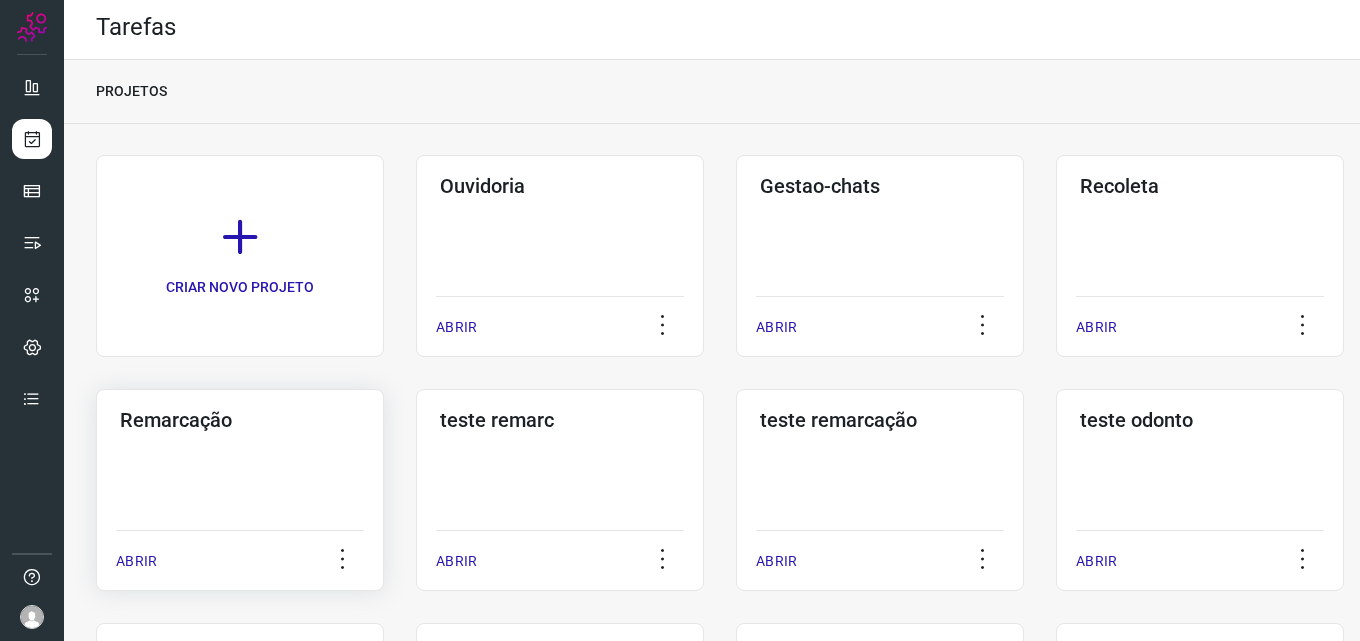 click on "Remarcação  ABRIR" 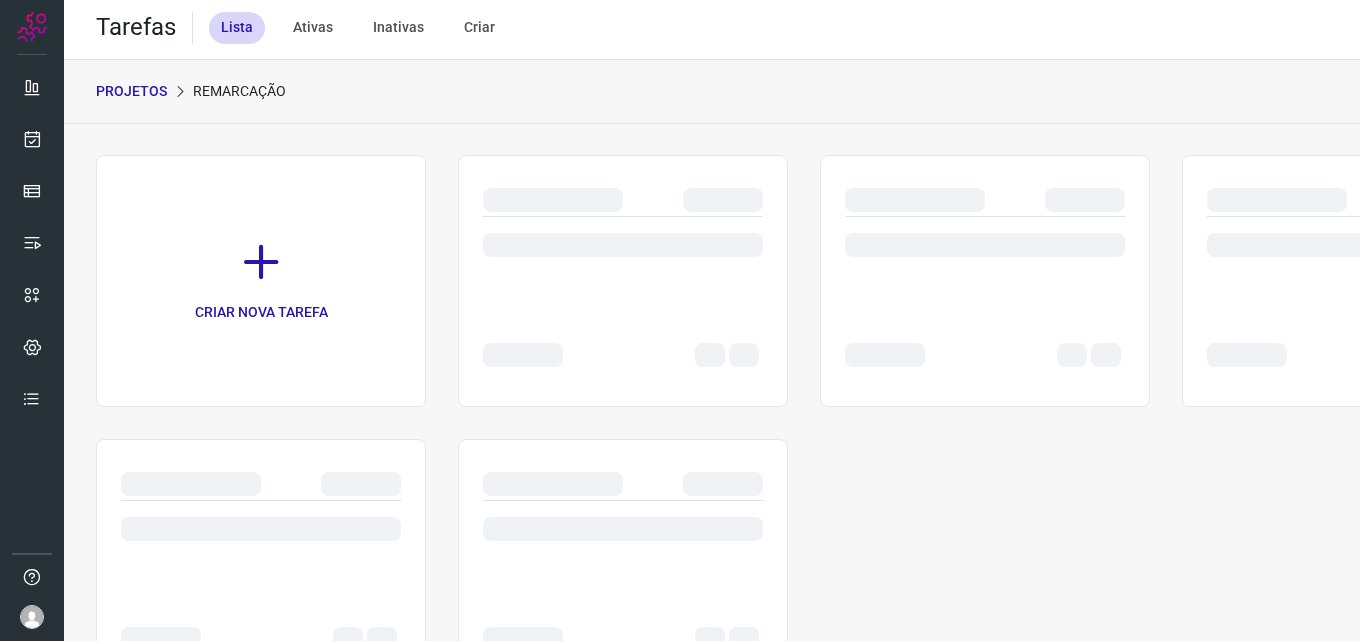 scroll, scrollTop: 0, scrollLeft: 0, axis: both 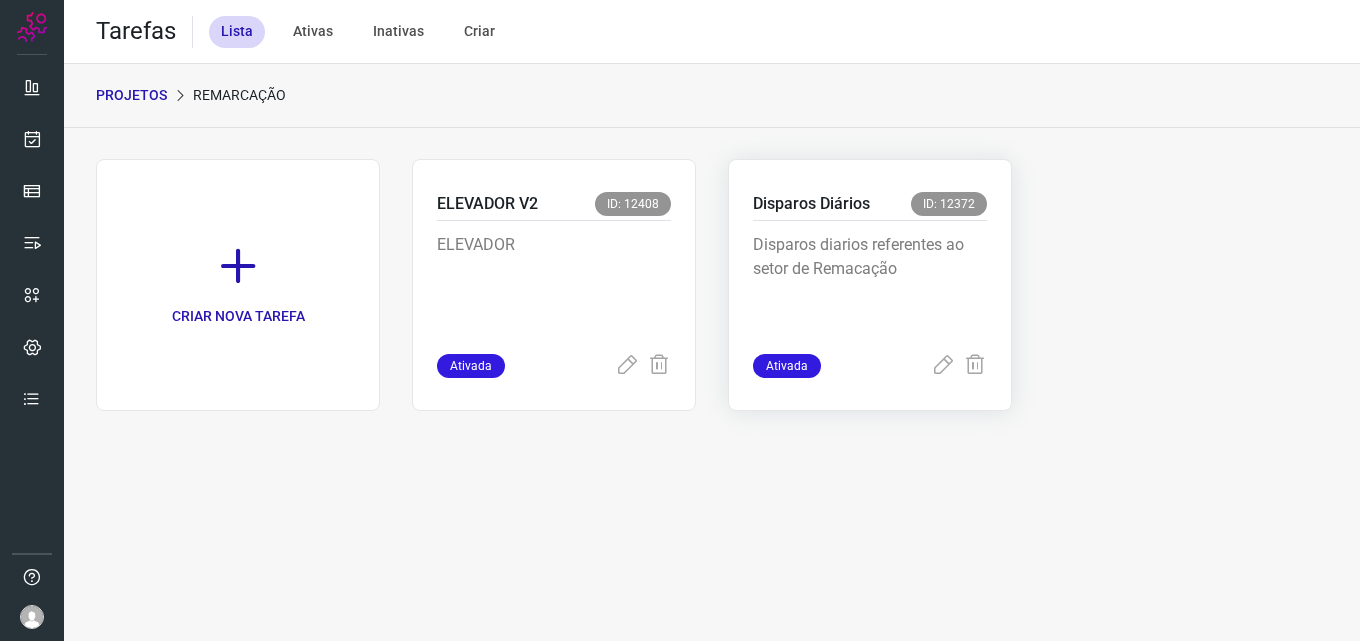 click on "Disparos diarios referentes ao setor de Remacação" at bounding box center [870, 283] 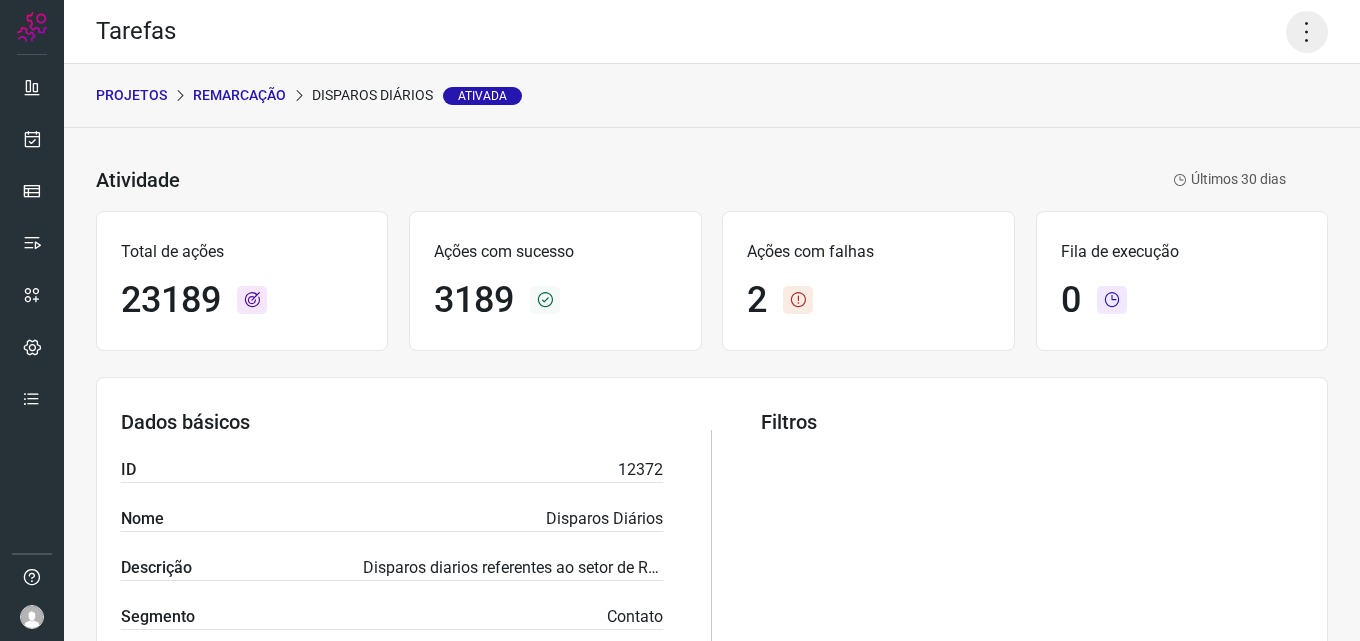 click 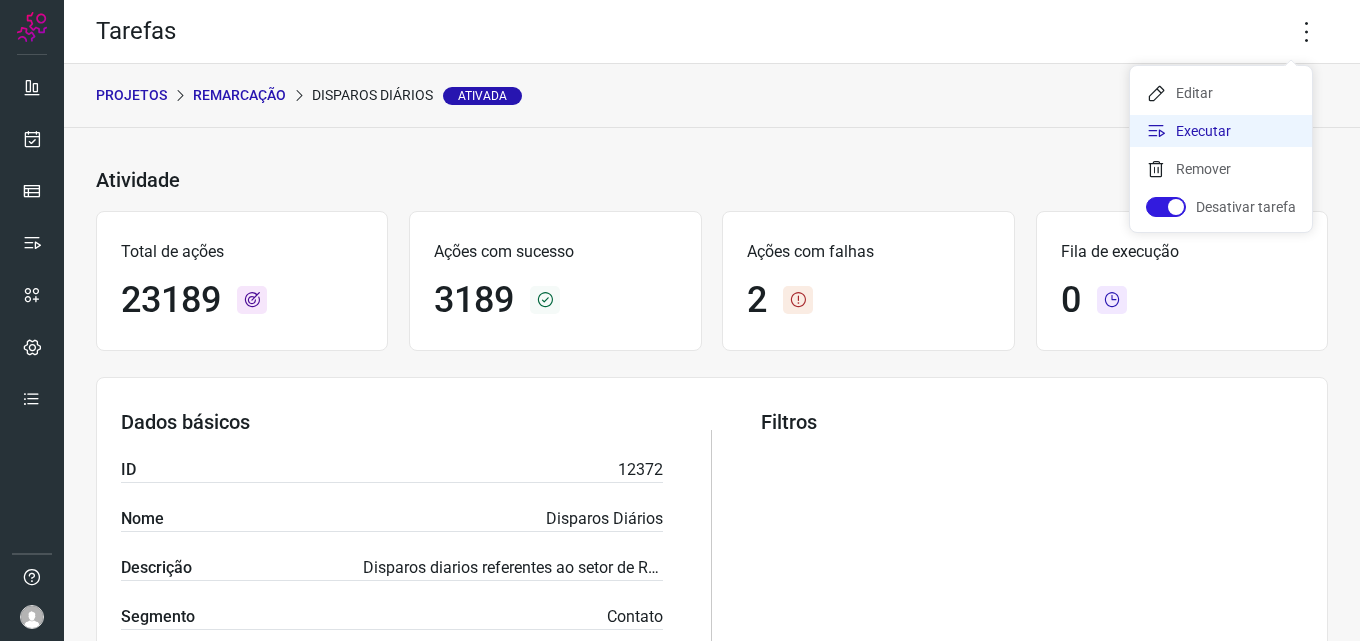 click on "Executar" 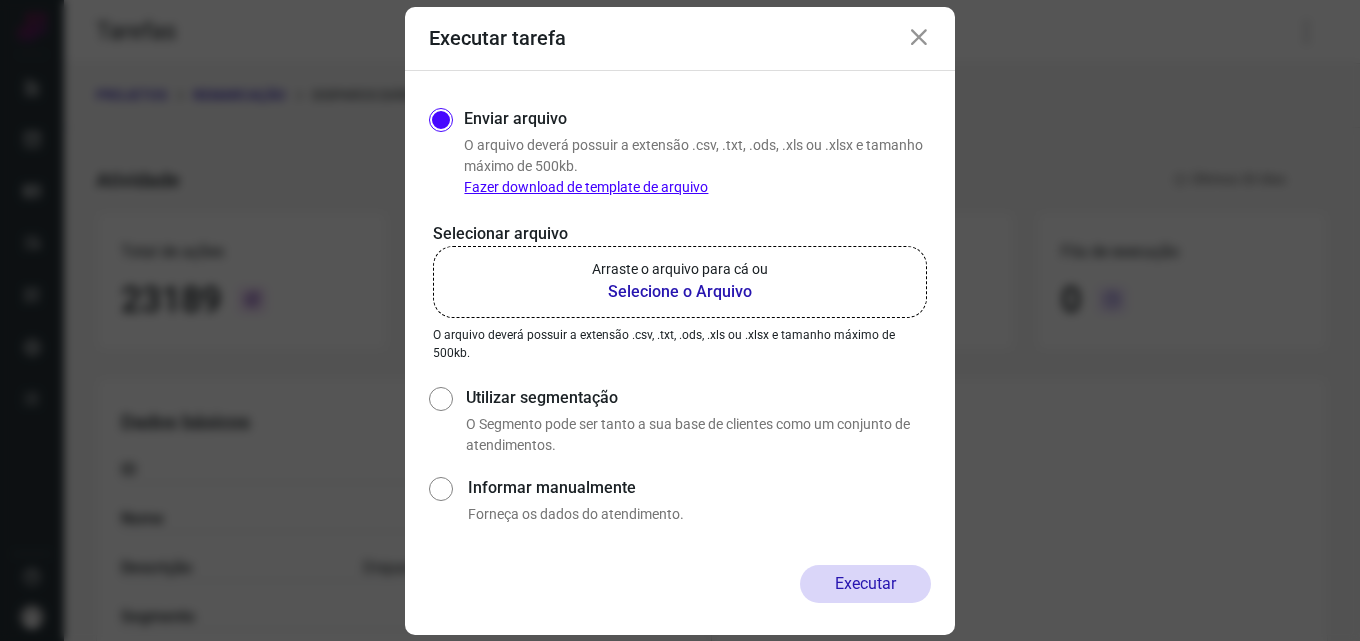 click on "Selecione o Arquivo" at bounding box center (680, 292) 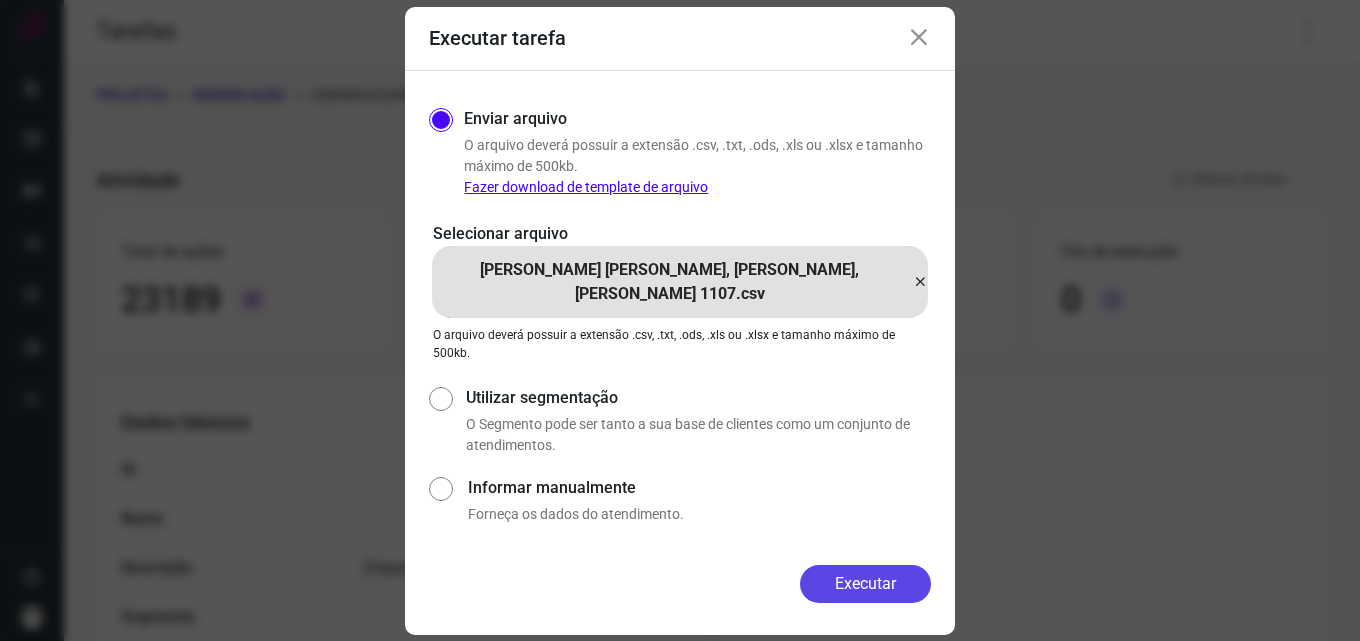click on "Executar" at bounding box center (865, 584) 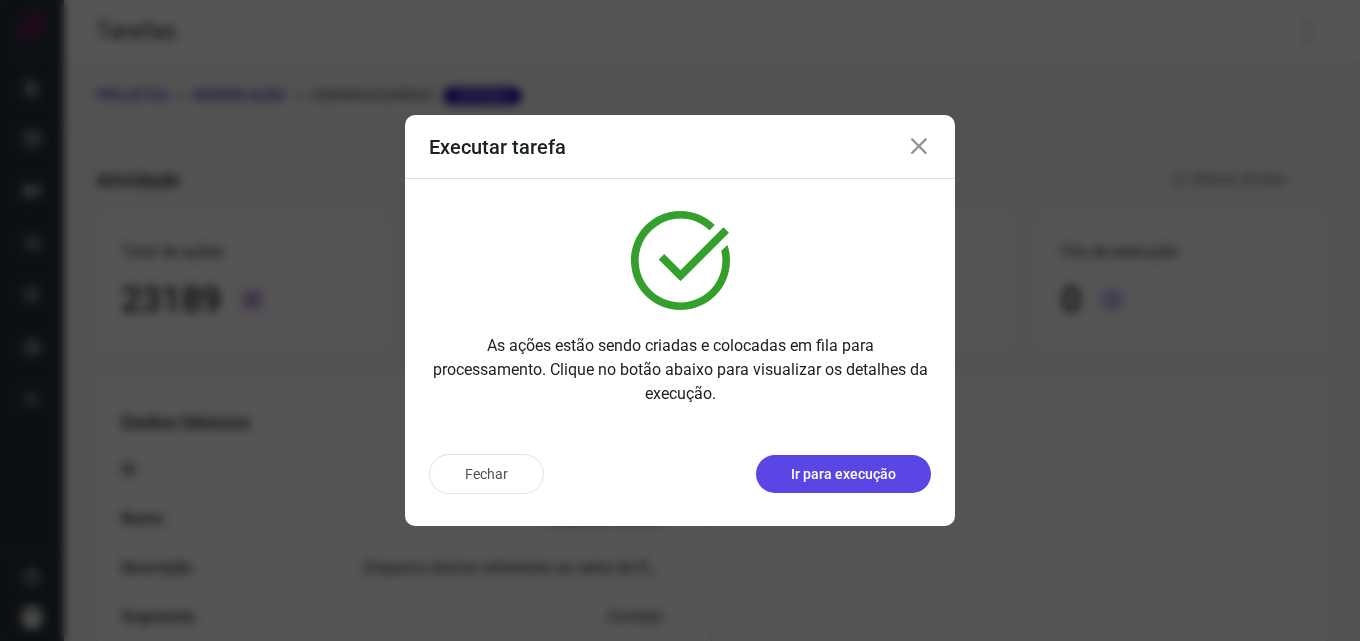 click on "Ir para execução" at bounding box center (843, 474) 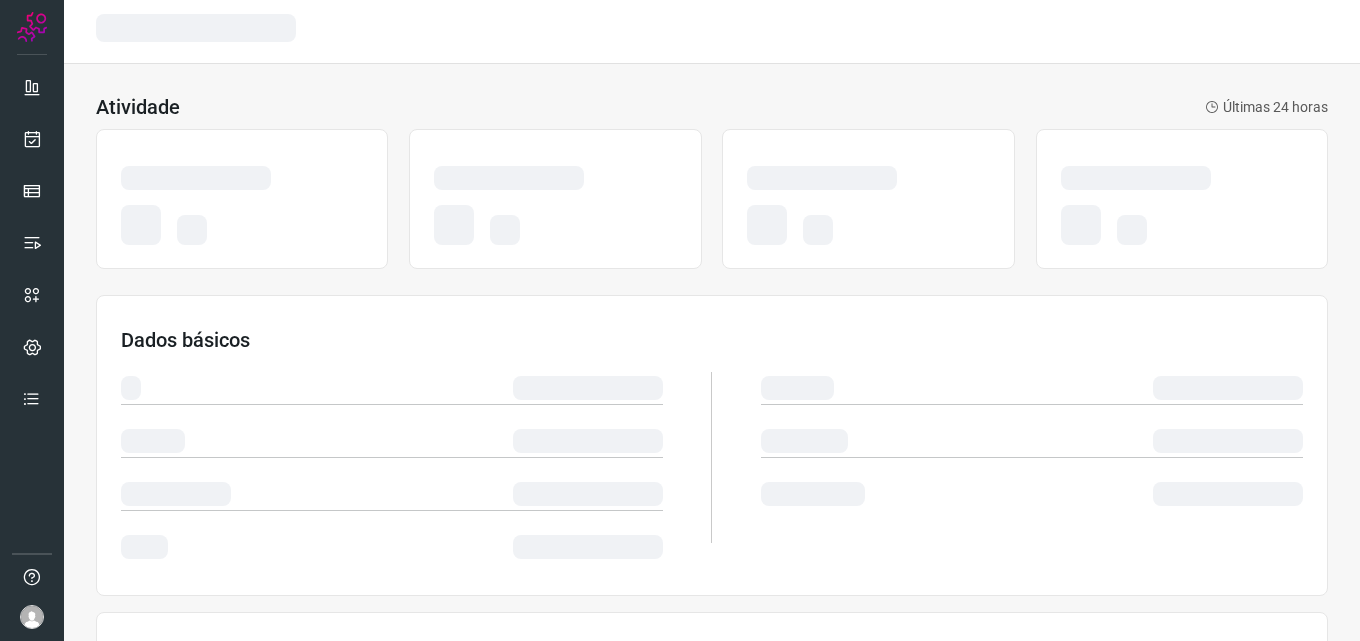 scroll, scrollTop: 0, scrollLeft: 0, axis: both 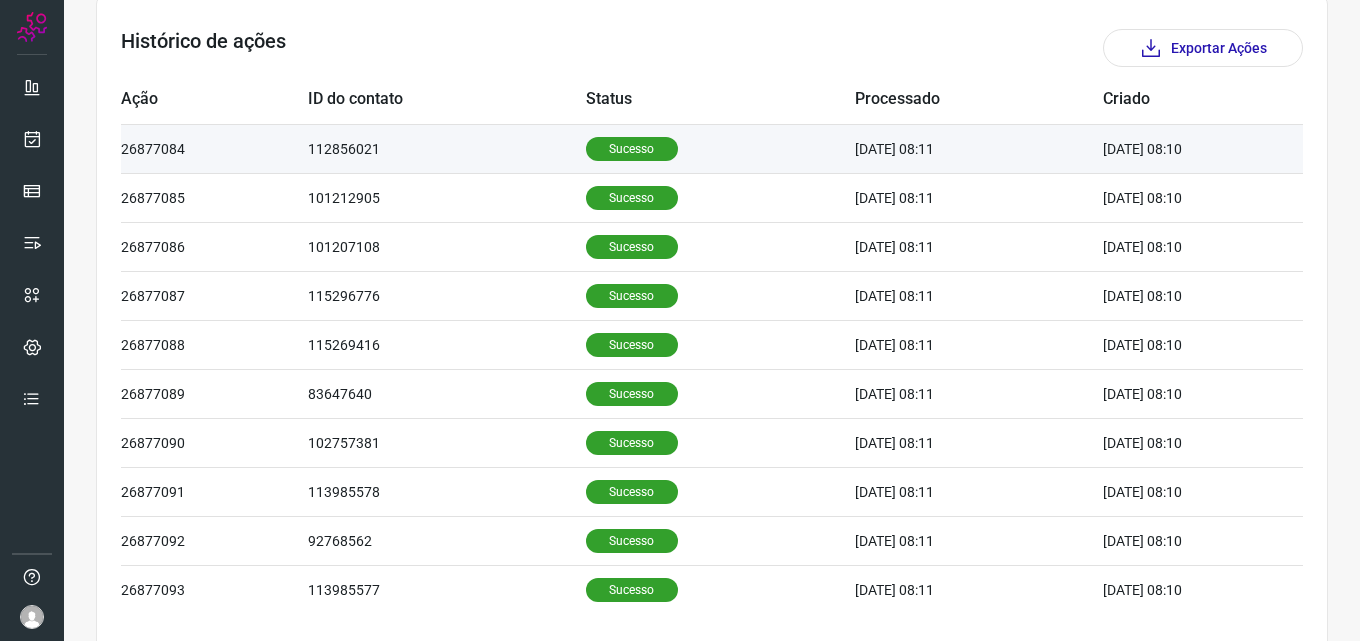 click on "Sucesso" at bounding box center (632, 149) 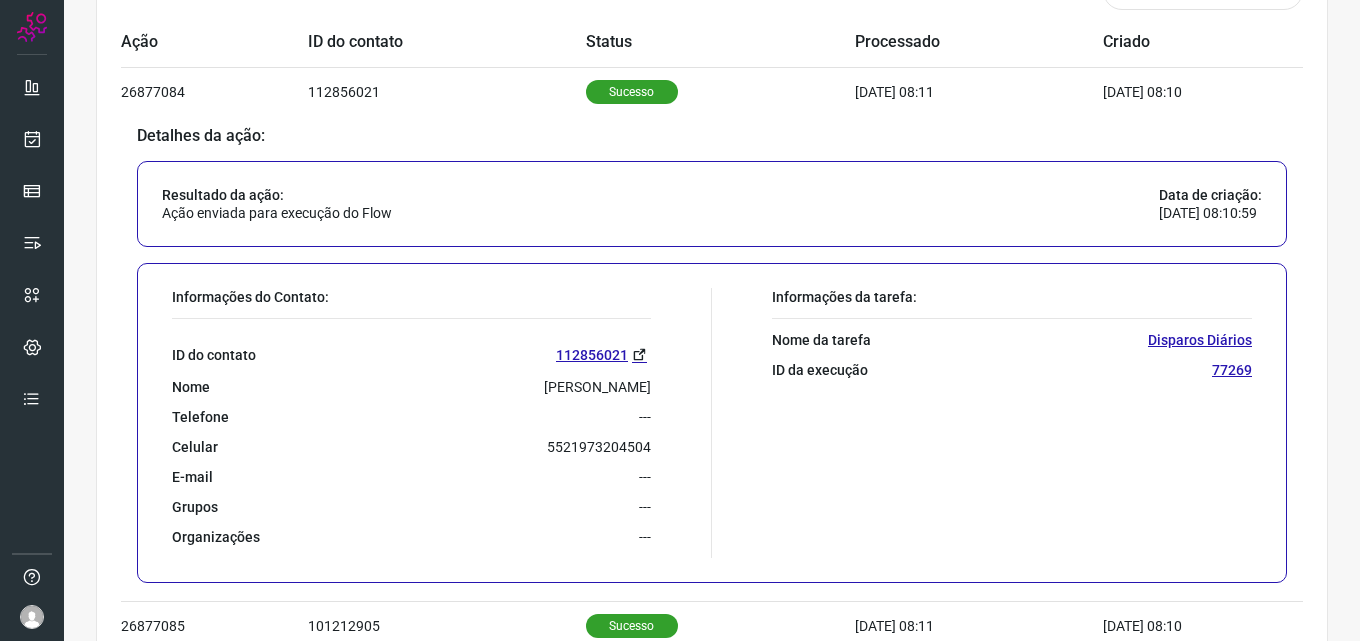 scroll, scrollTop: 700, scrollLeft: 0, axis: vertical 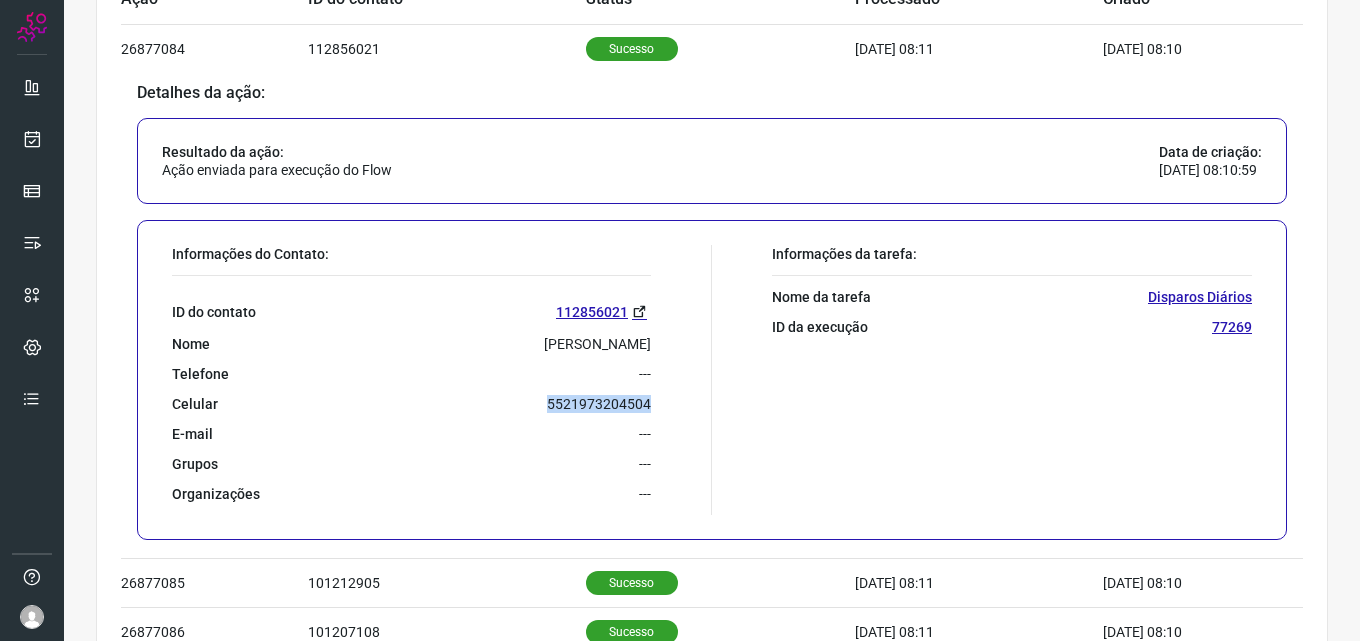 drag, startPoint x: 541, startPoint y: 397, endPoint x: 659, endPoint y: 392, distance: 118.10589 